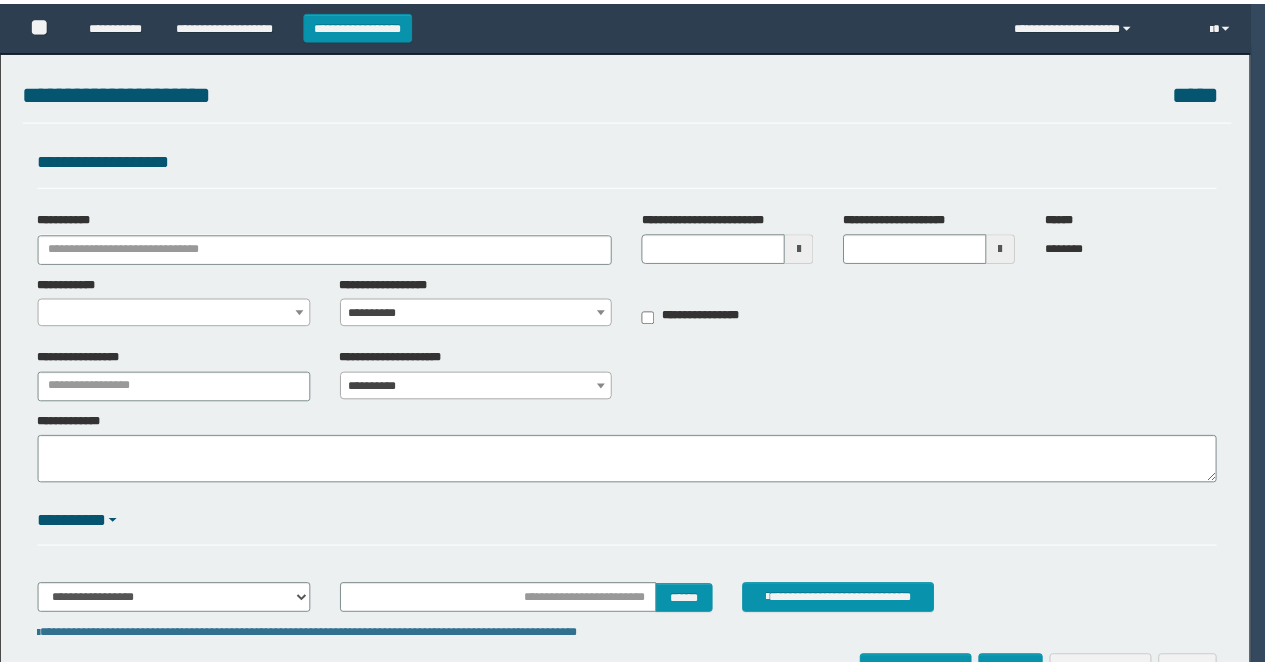 scroll, scrollTop: 0, scrollLeft: 0, axis: both 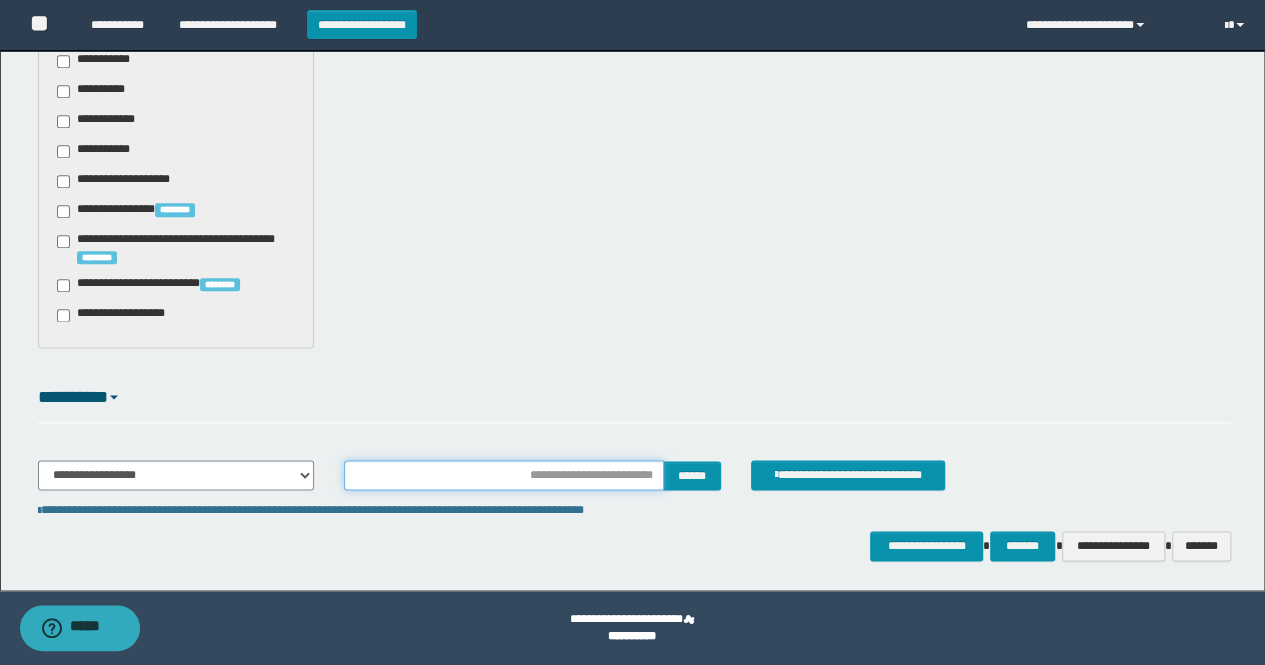 click at bounding box center [504, 475] 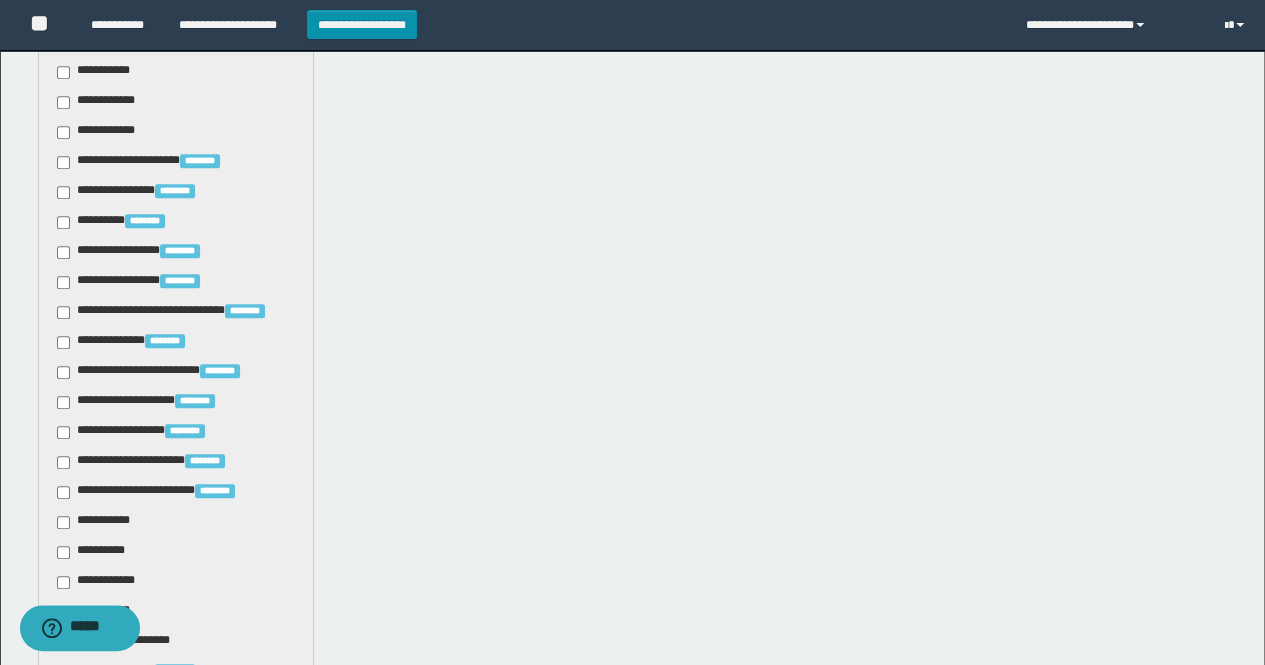 scroll, scrollTop: 409, scrollLeft: 0, axis: vertical 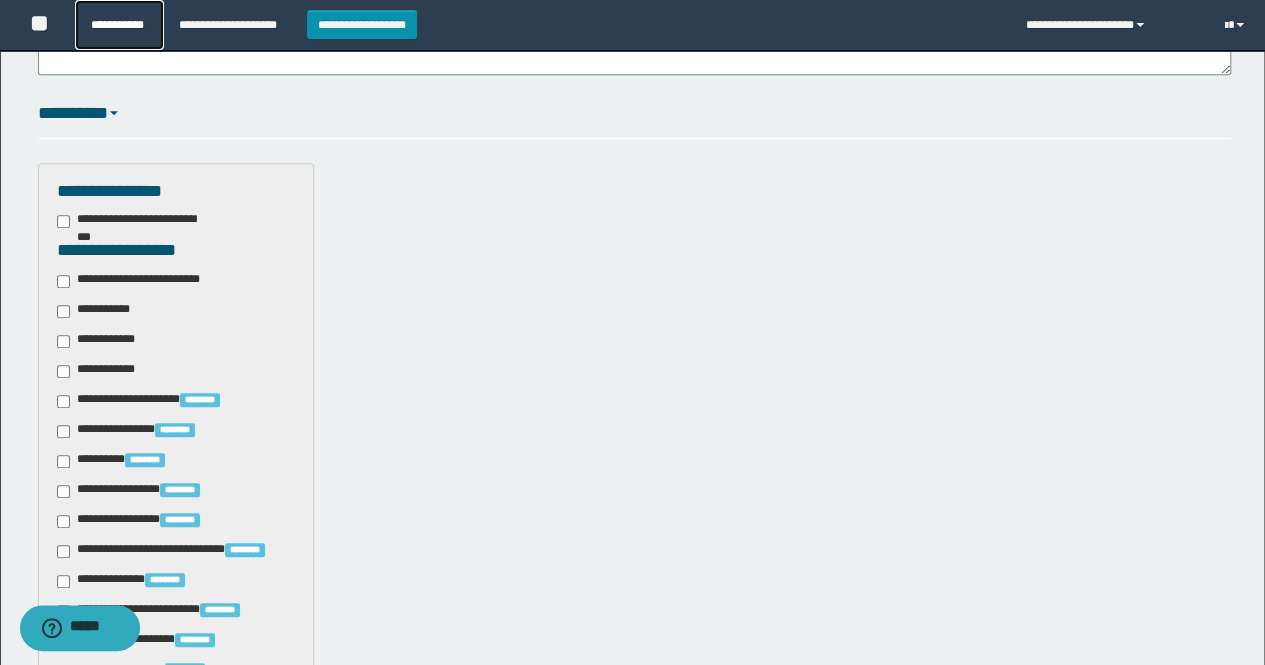click on "**********" at bounding box center [119, 25] 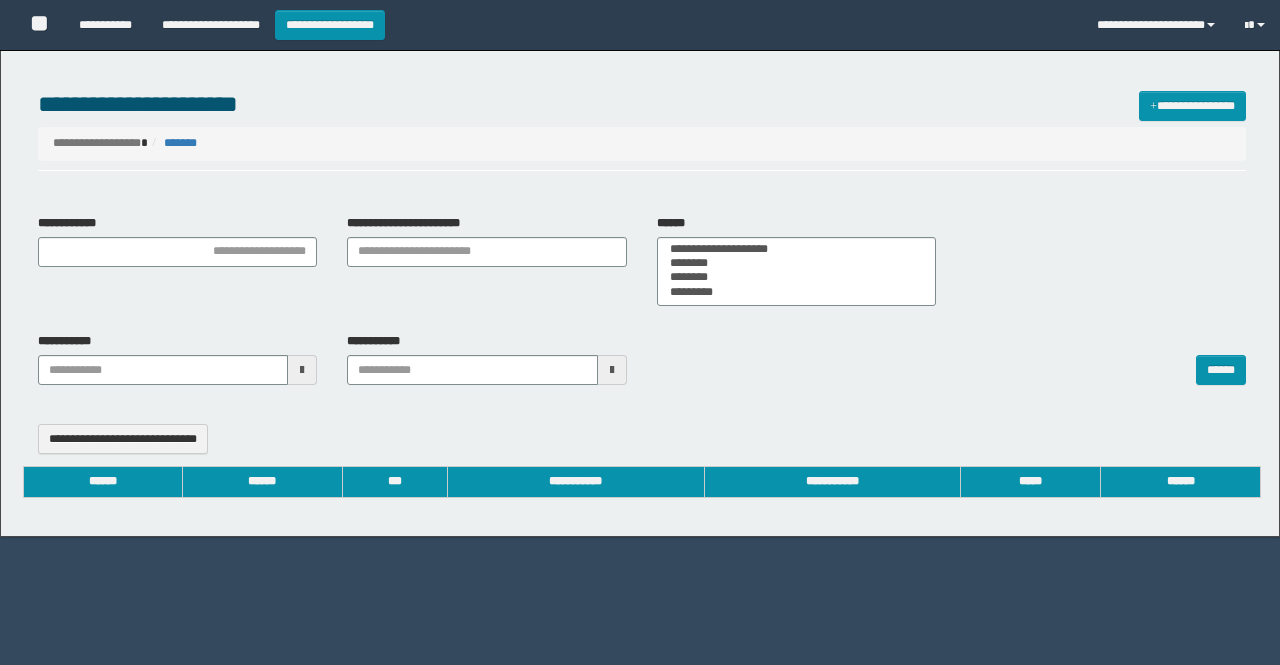 select 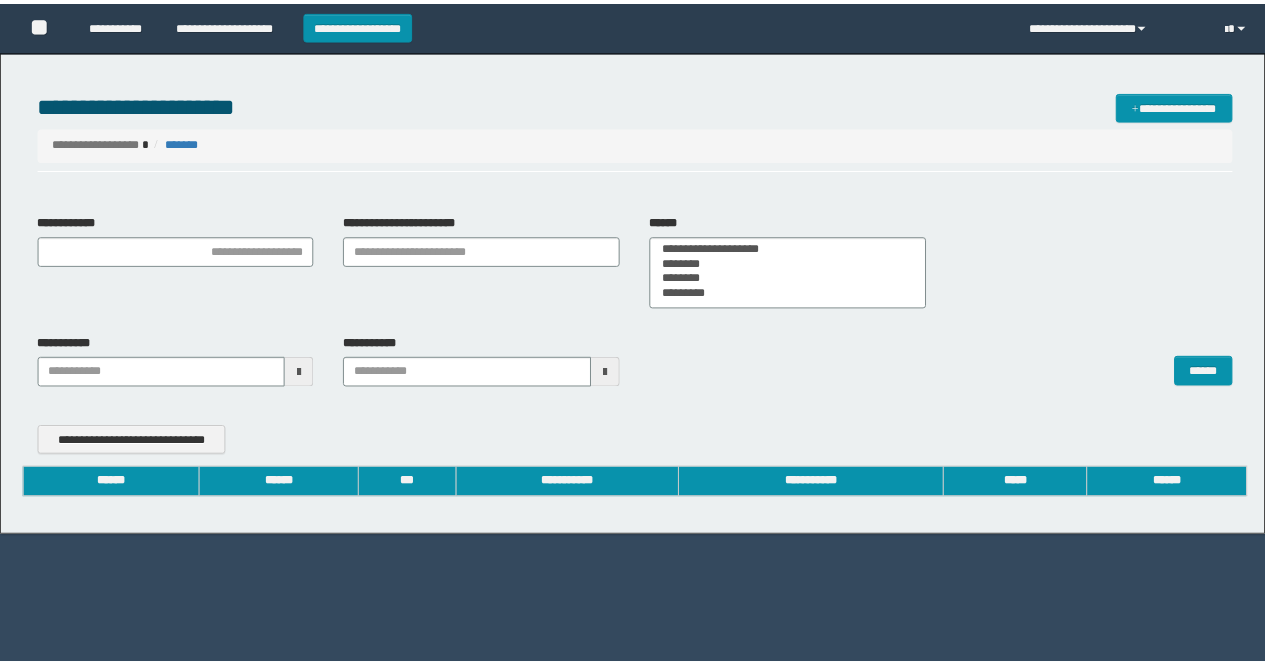 scroll, scrollTop: 0, scrollLeft: 0, axis: both 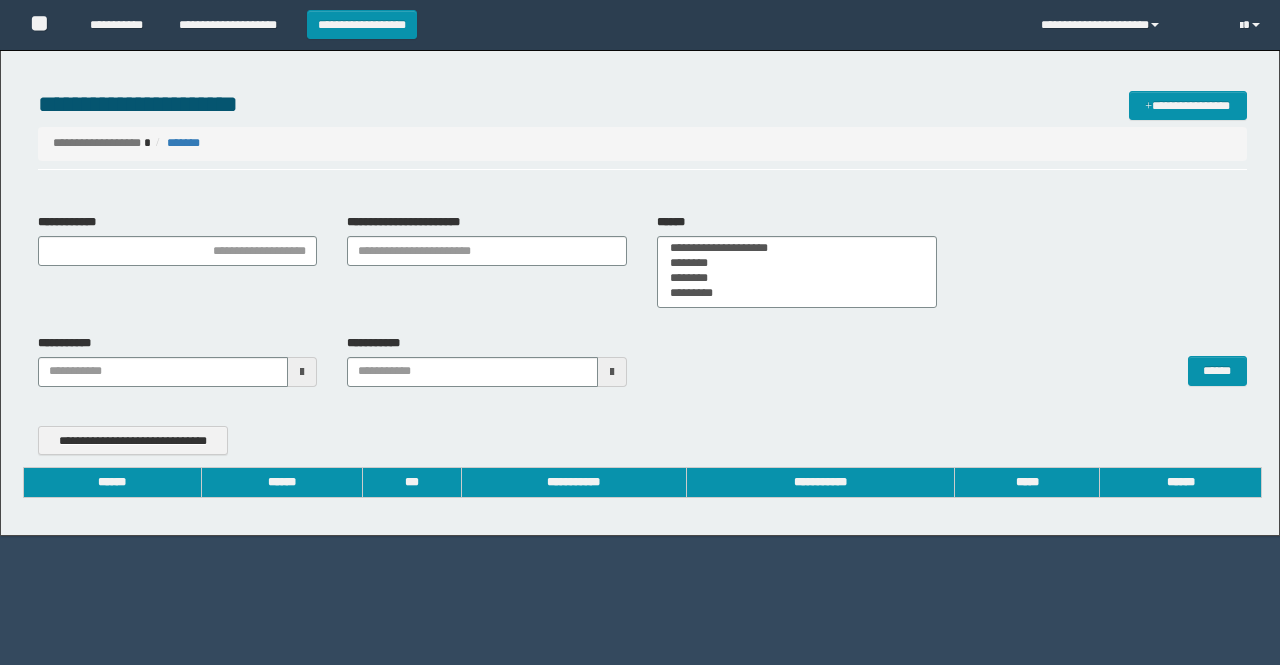 type on "**********" 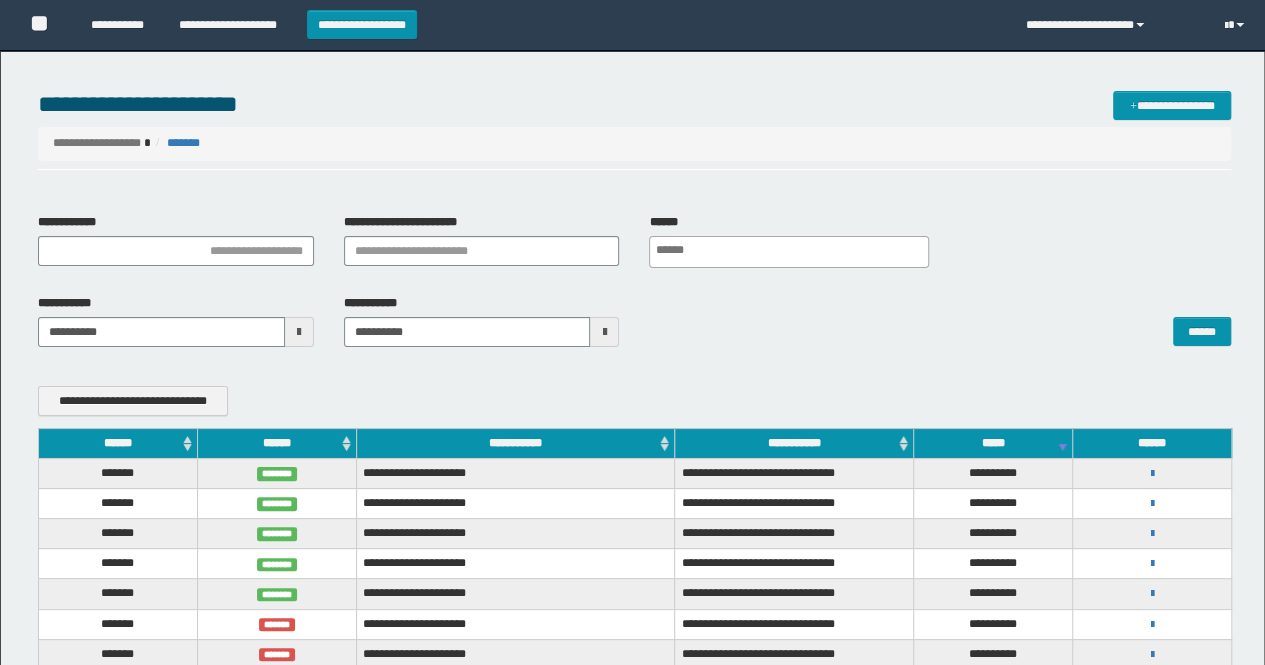scroll, scrollTop: 0, scrollLeft: 0, axis: both 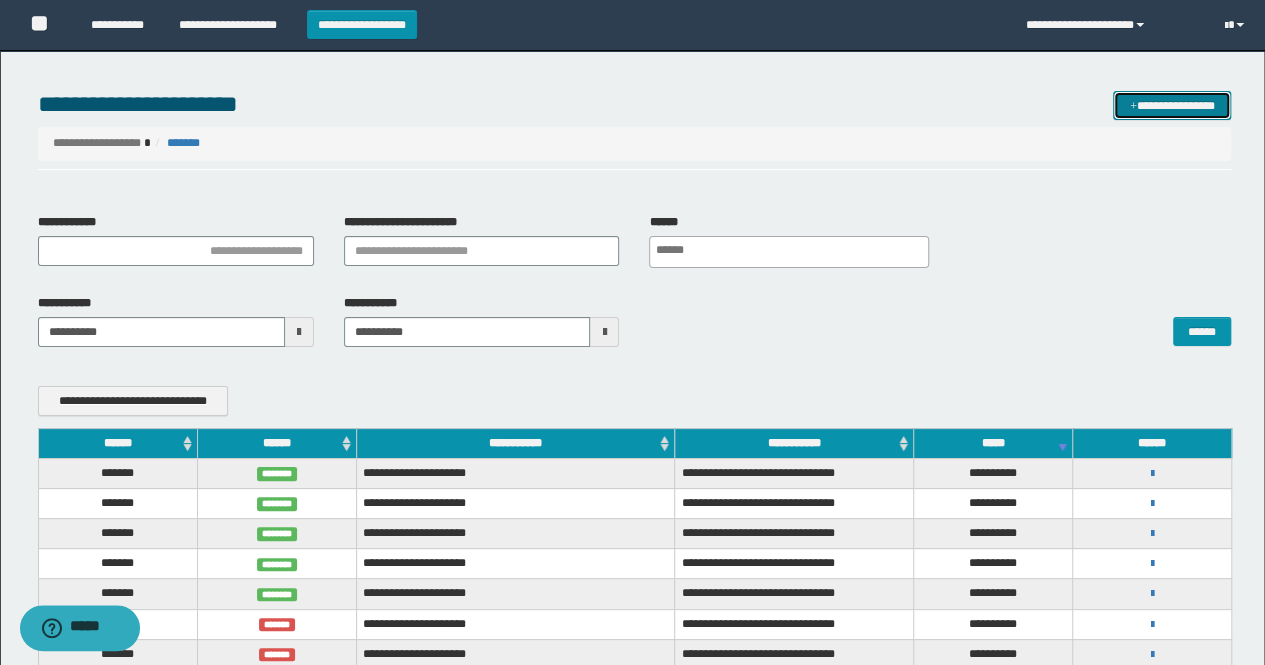 click on "**********" at bounding box center (1172, 105) 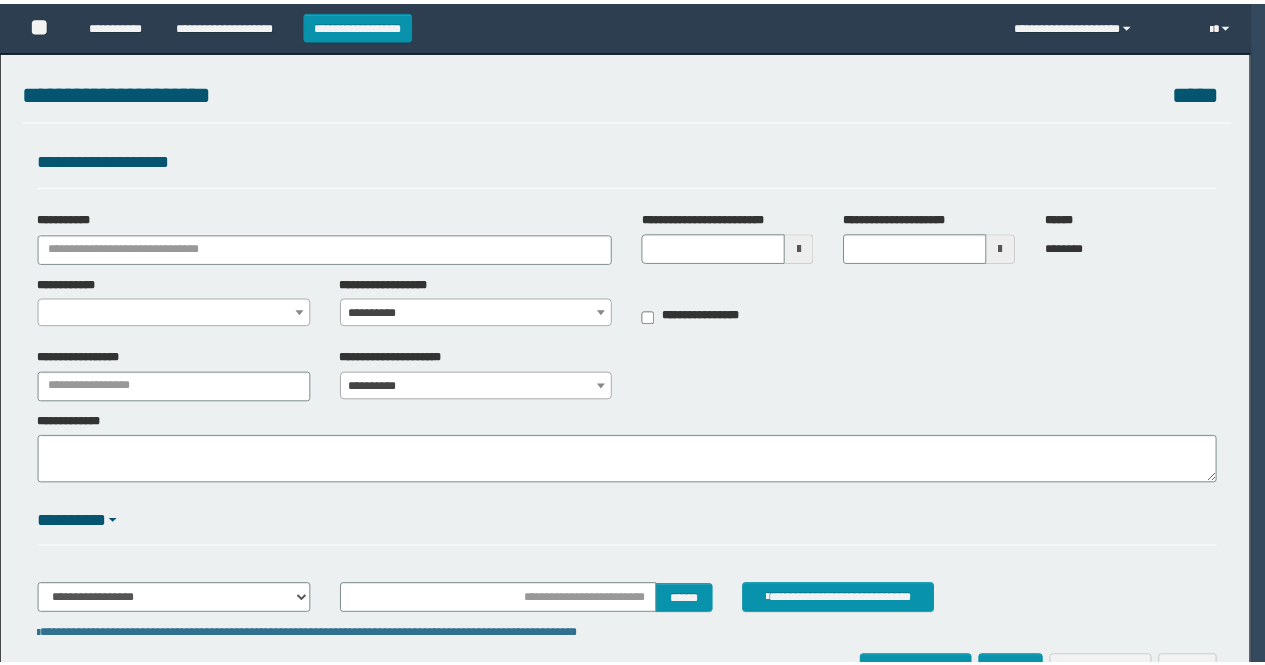 scroll, scrollTop: 0, scrollLeft: 0, axis: both 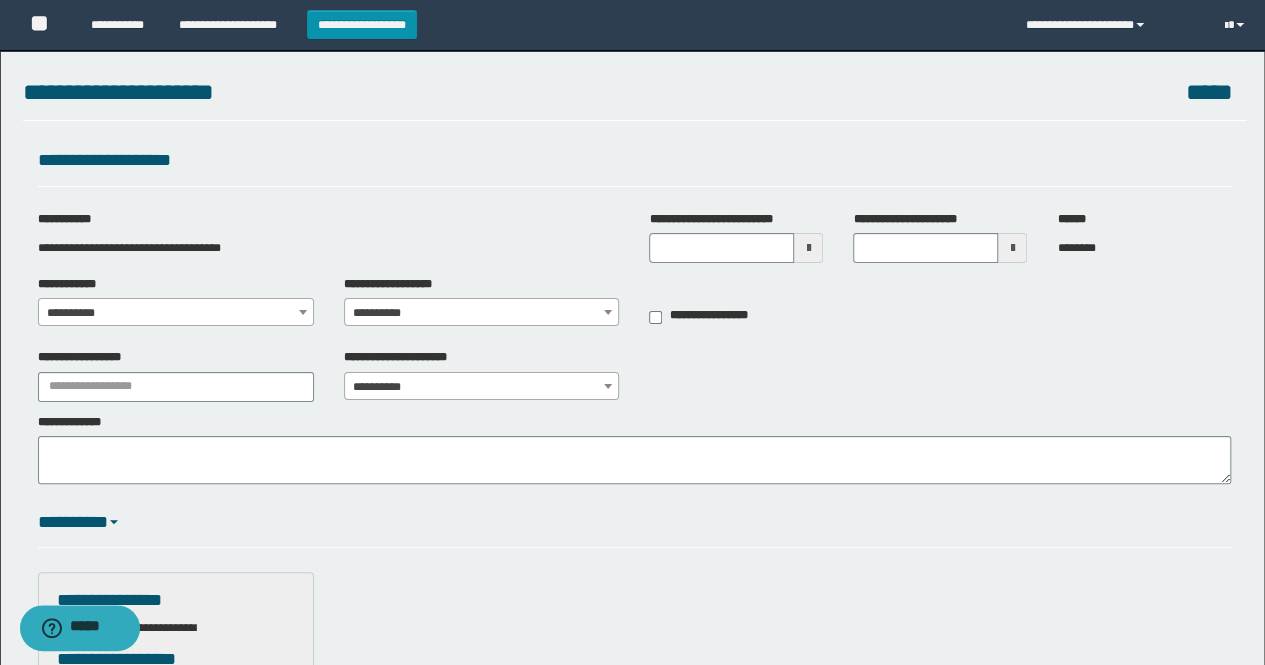 click at bounding box center (808, 248) 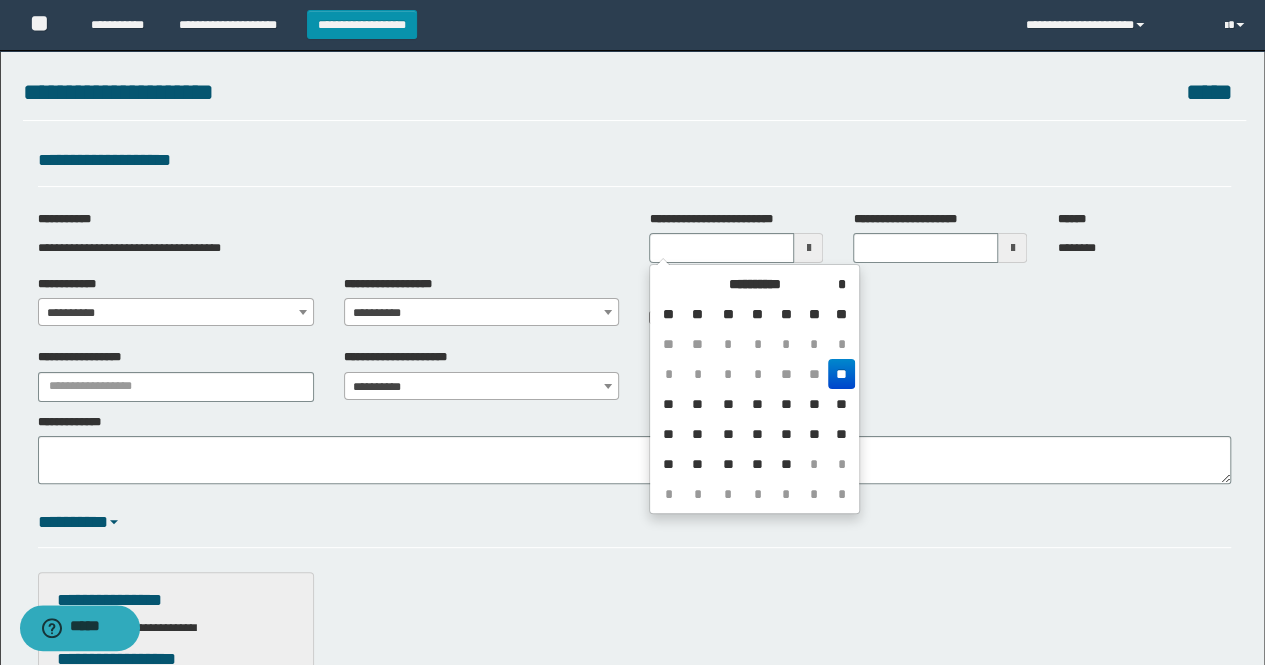 click on "**" at bounding box center (841, 374) 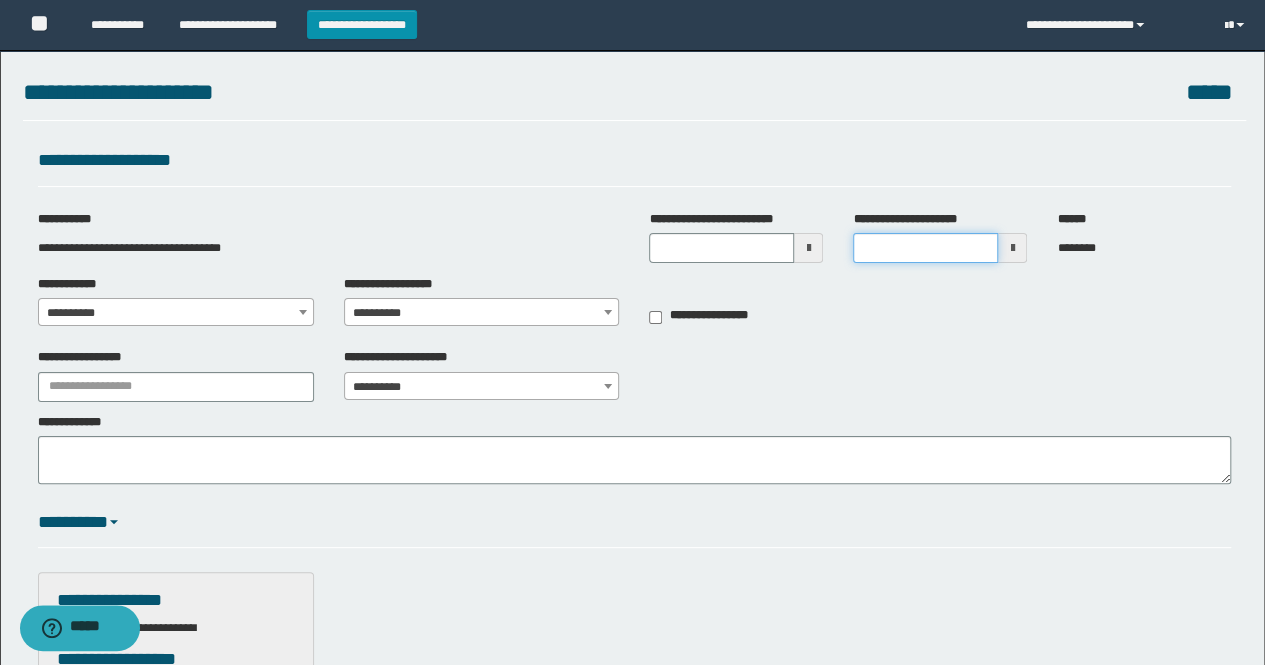 click on "**********" at bounding box center (925, 248) 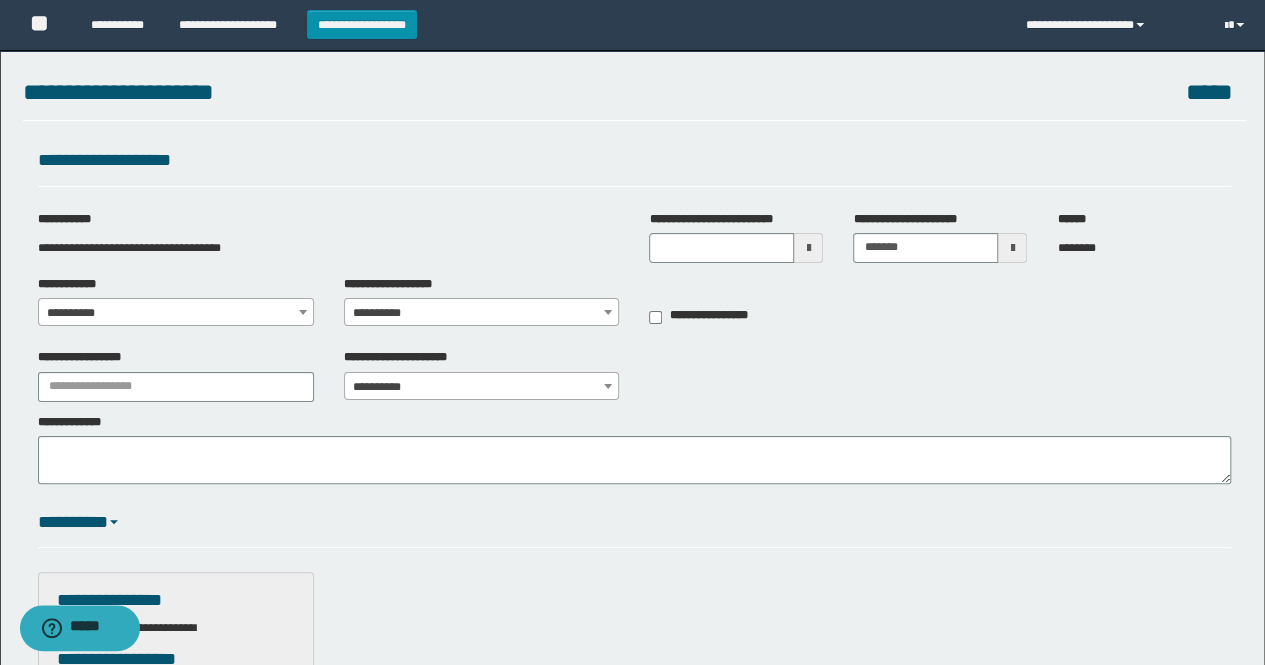 click at bounding box center (303, 312) 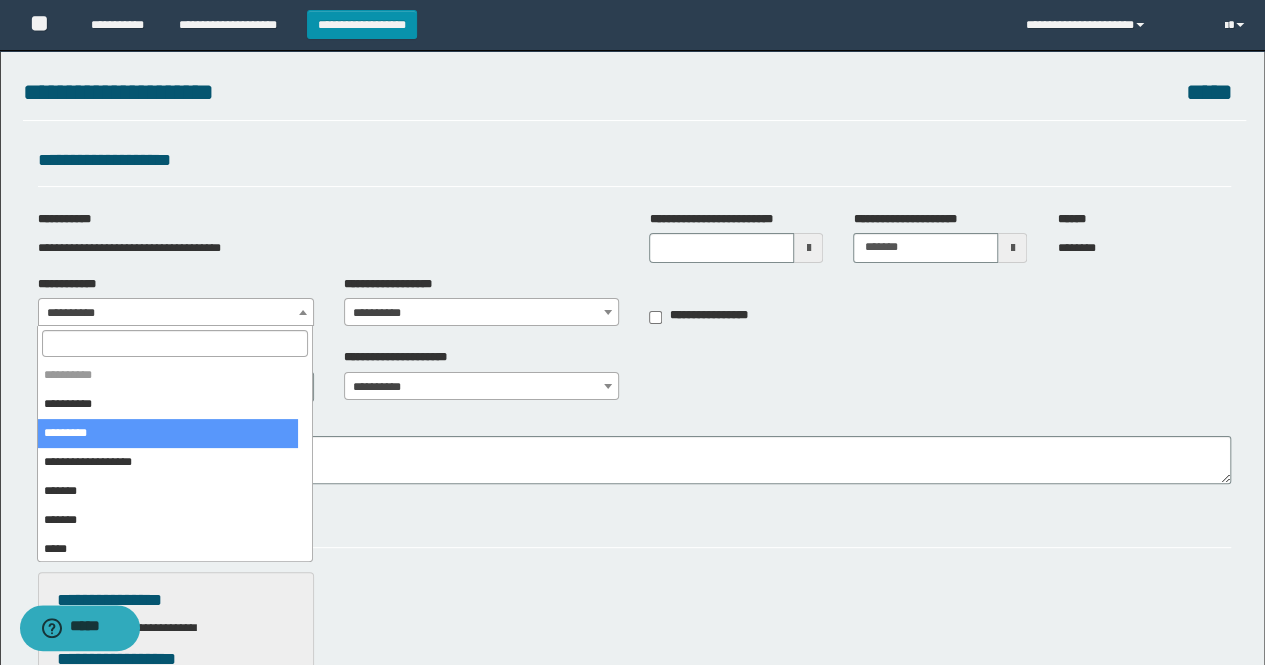 select on "*" 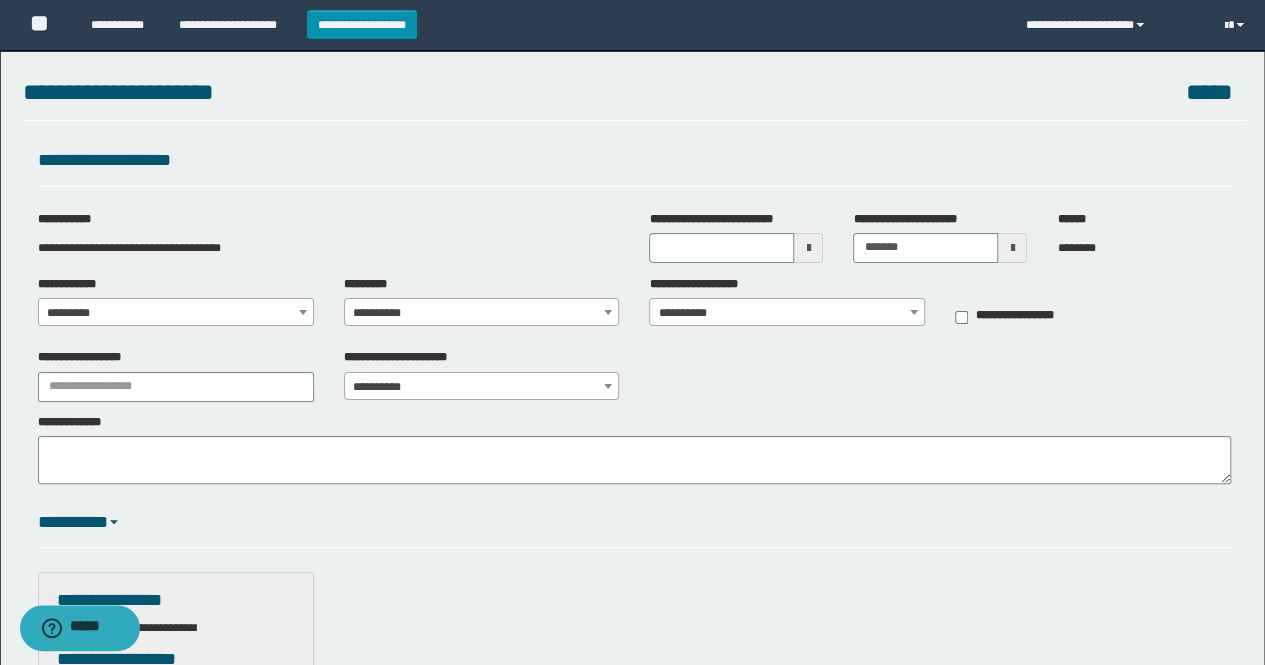 click on "**********" at bounding box center (482, 313) 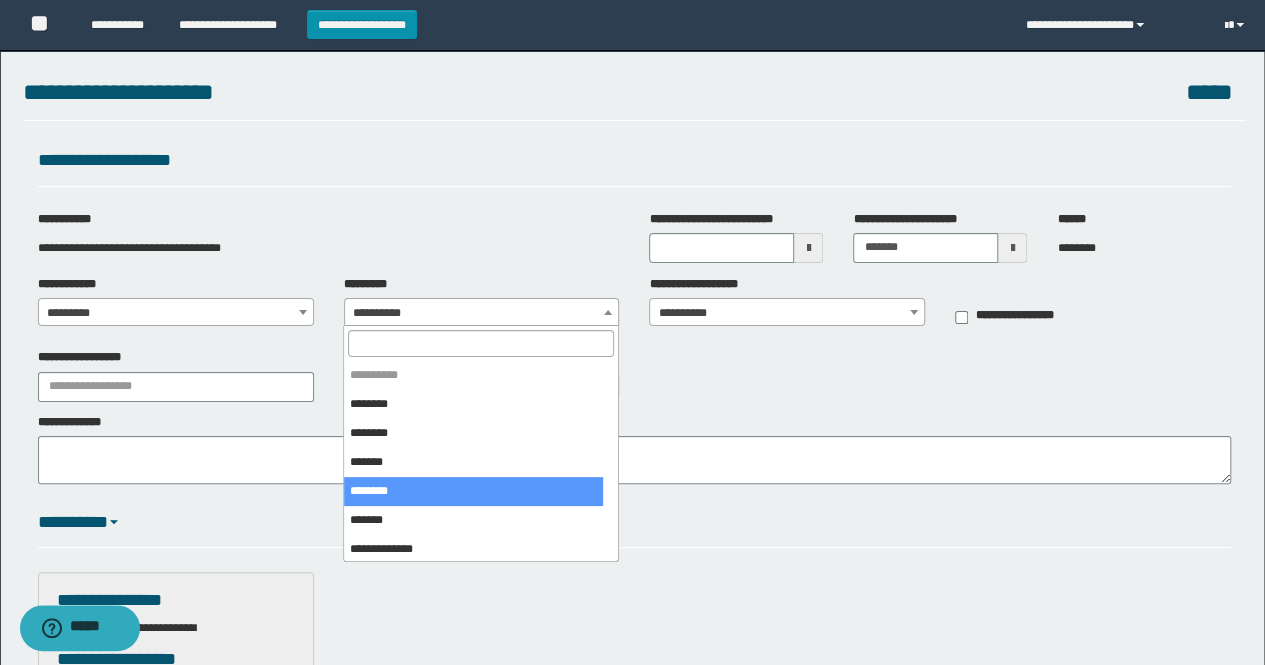select on "***" 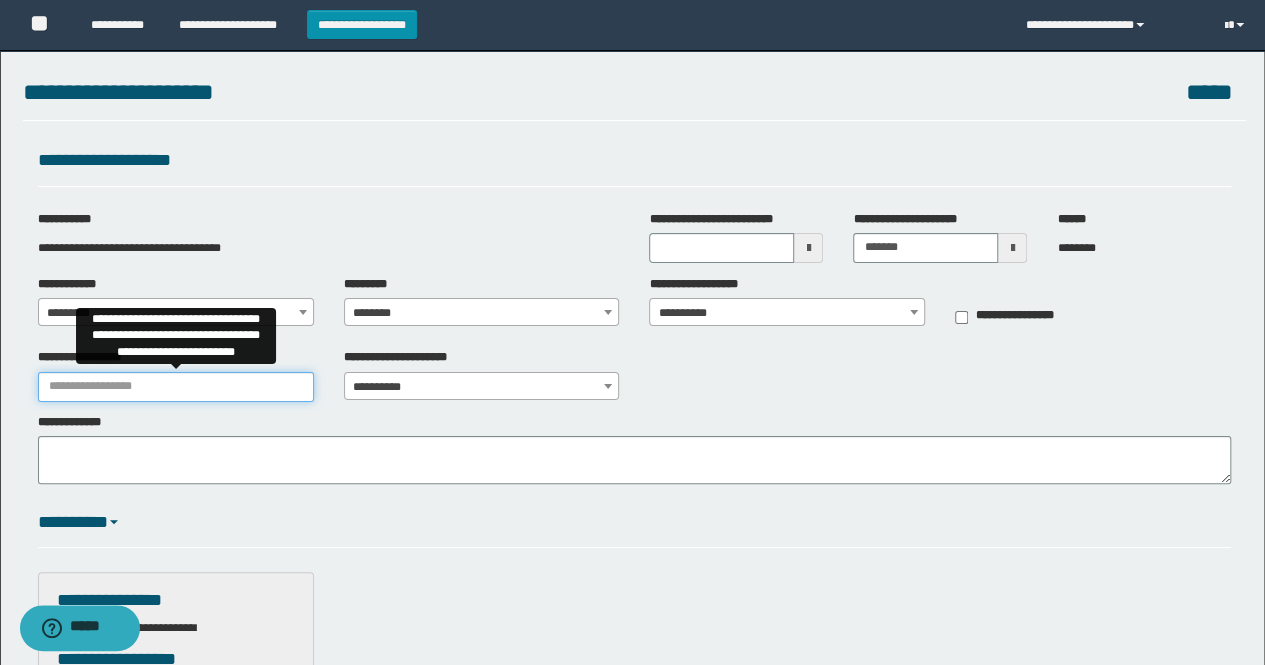 click on "**********" at bounding box center (176, 387) 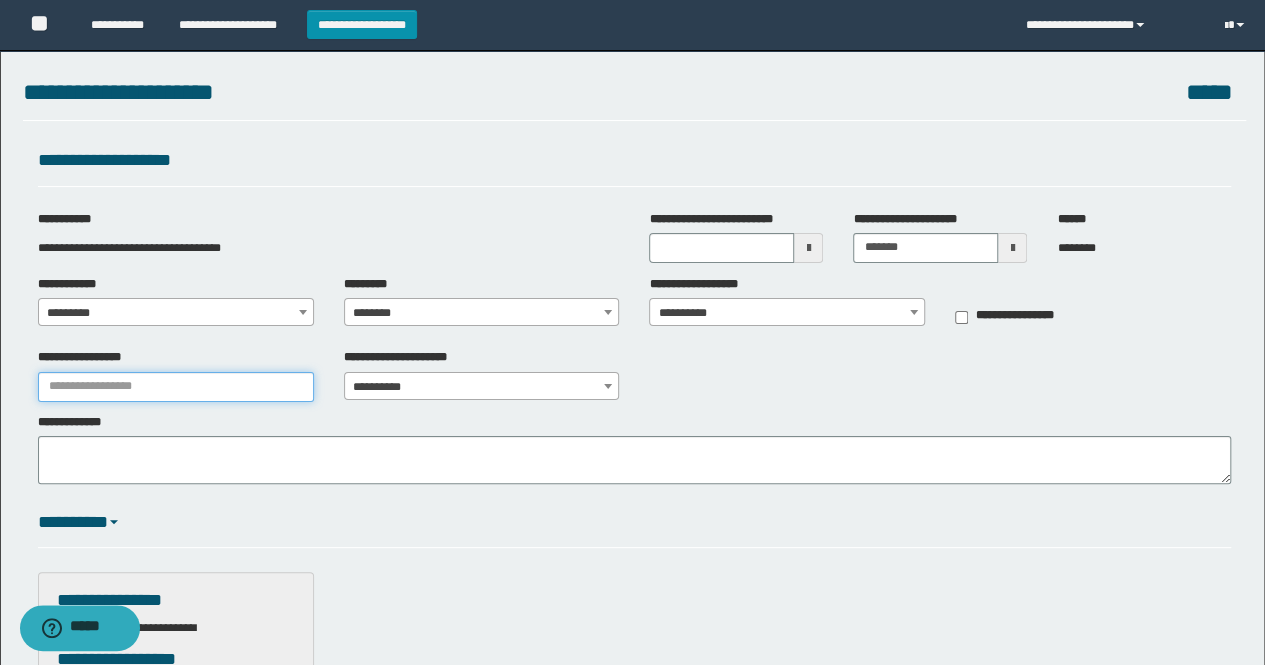 type on "**********" 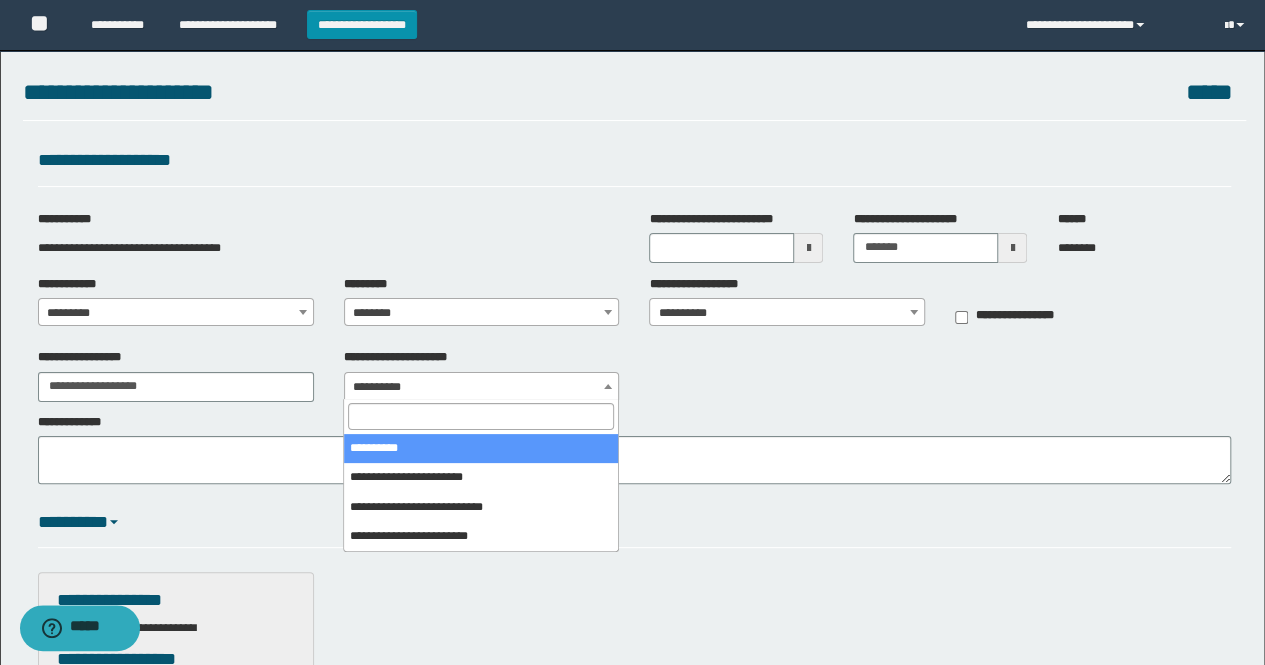 click on "**********" at bounding box center (482, 387) 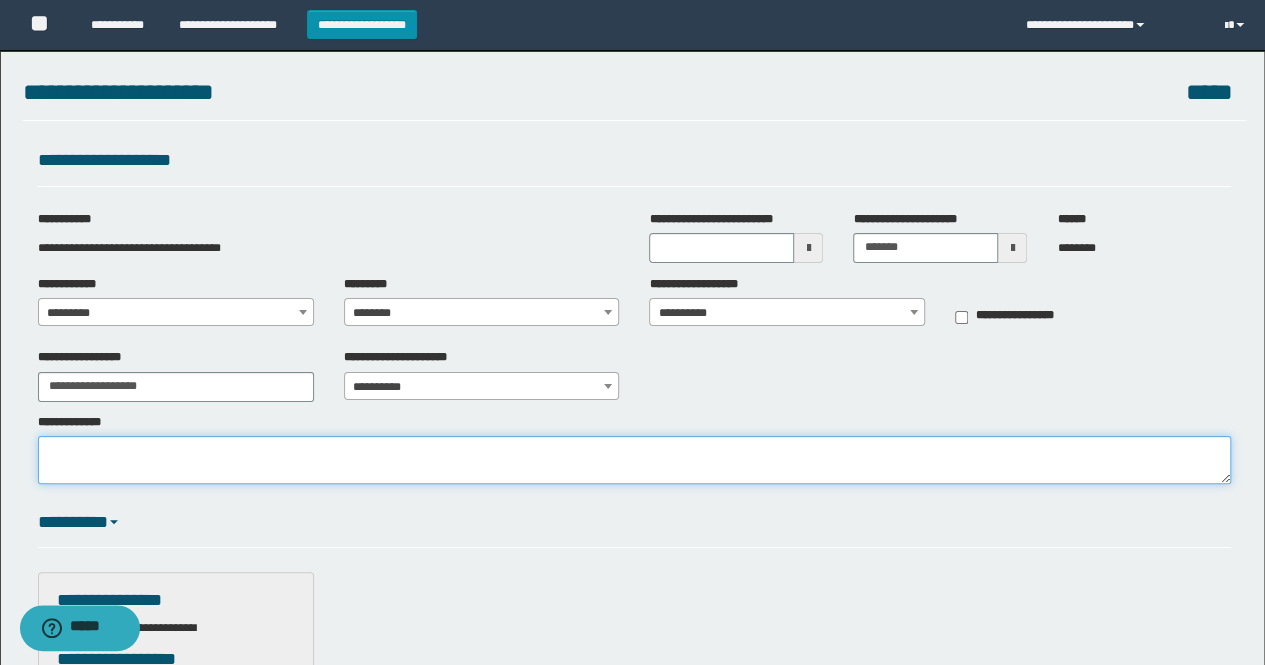 click on "**********" at bounding box center (635, 460) 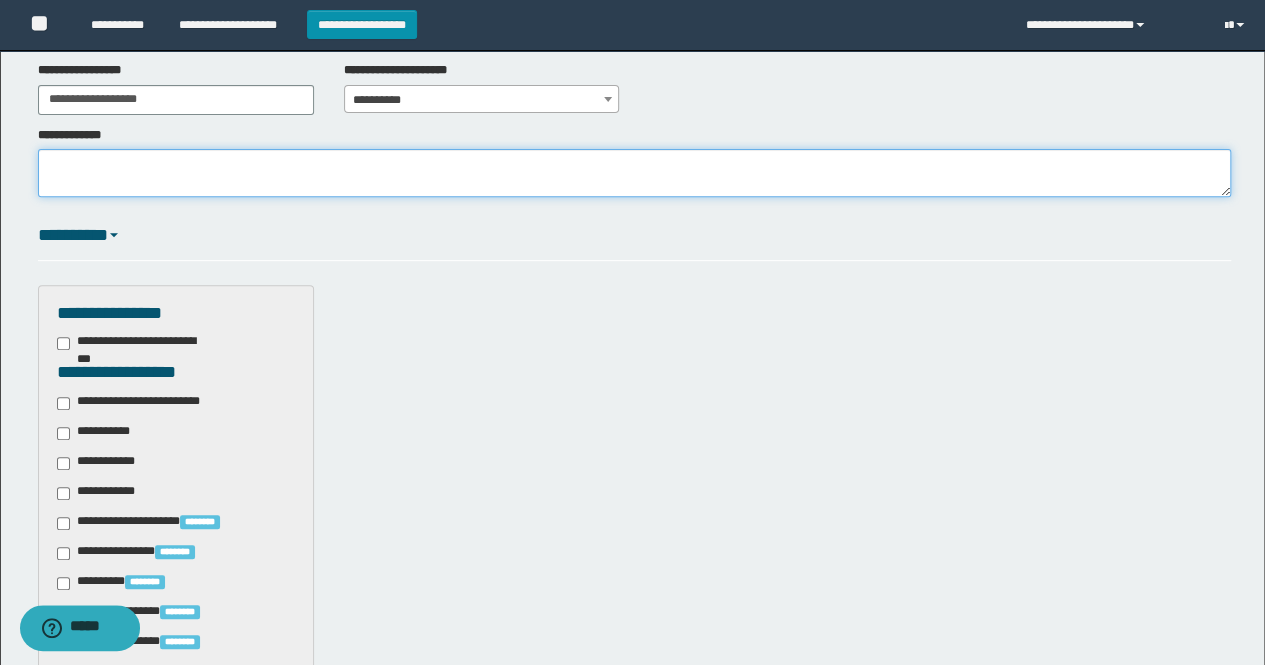 scroll, scrollTop: 300, scrollLeft: 0, axis: vertical 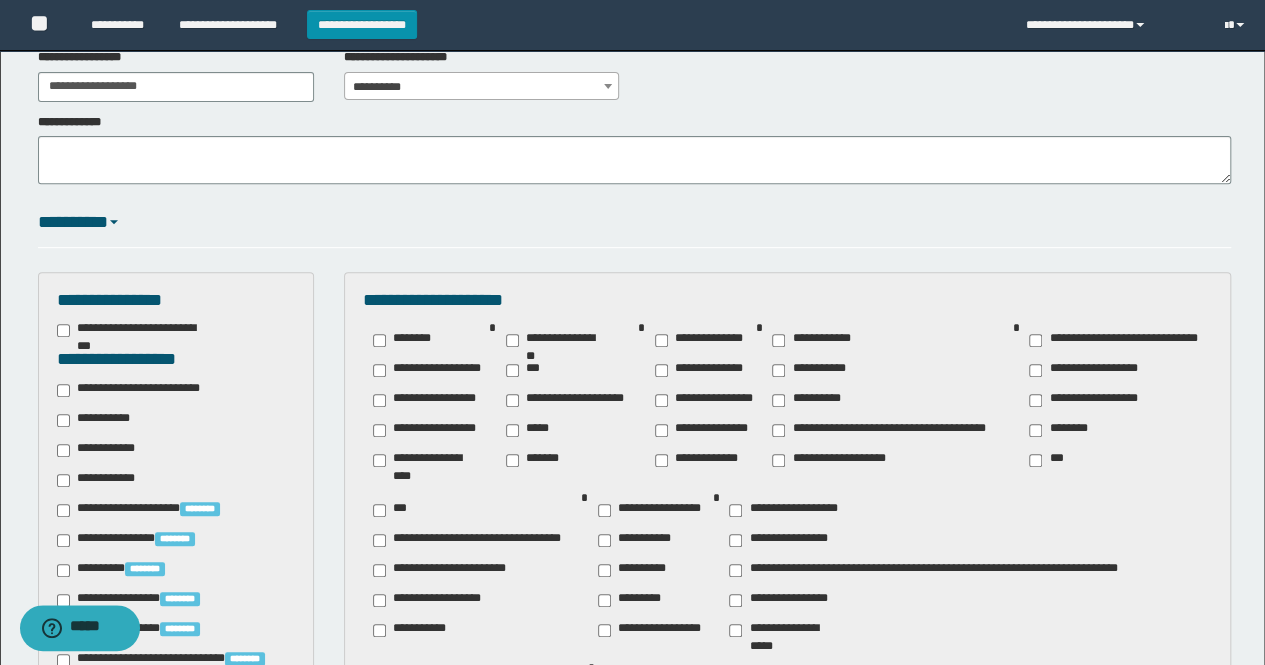click on "**********" at bounding box center [887, 400] 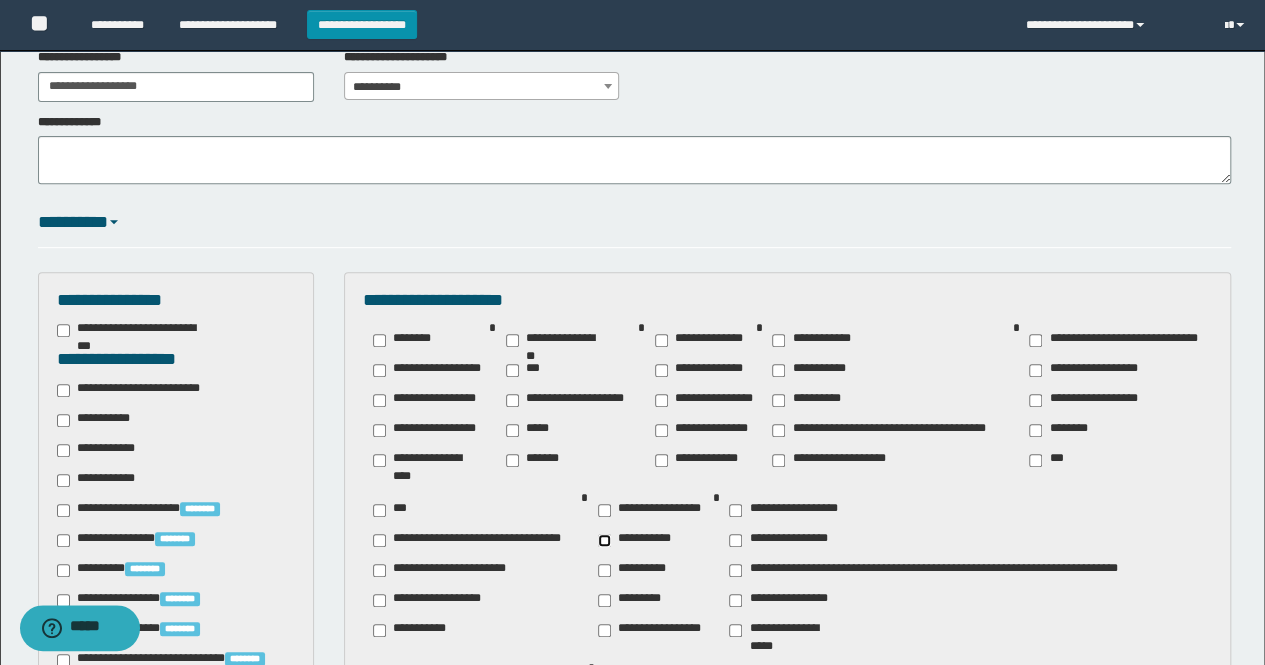 drag, startPoint x: 760, startPoint y: 365, endPoint x: 628, endPoint y: 503, distance: 190.96597 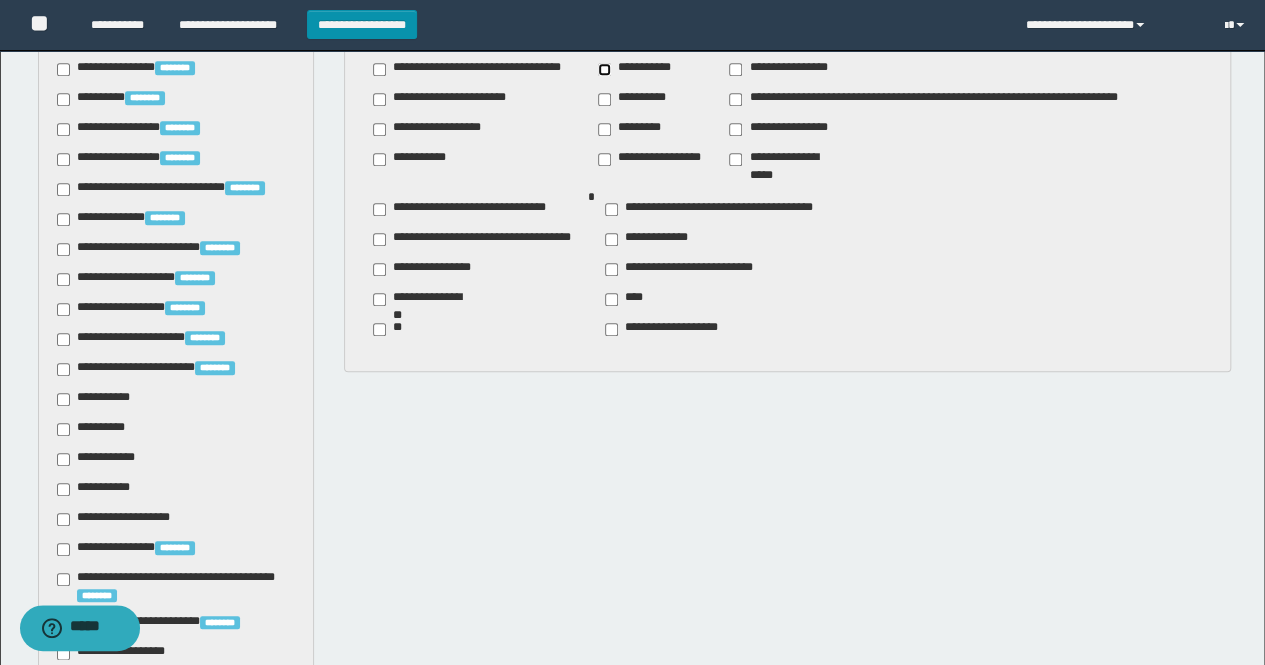 scroll, scrollTop: 800, scrollLeft: 0, axis: vertical 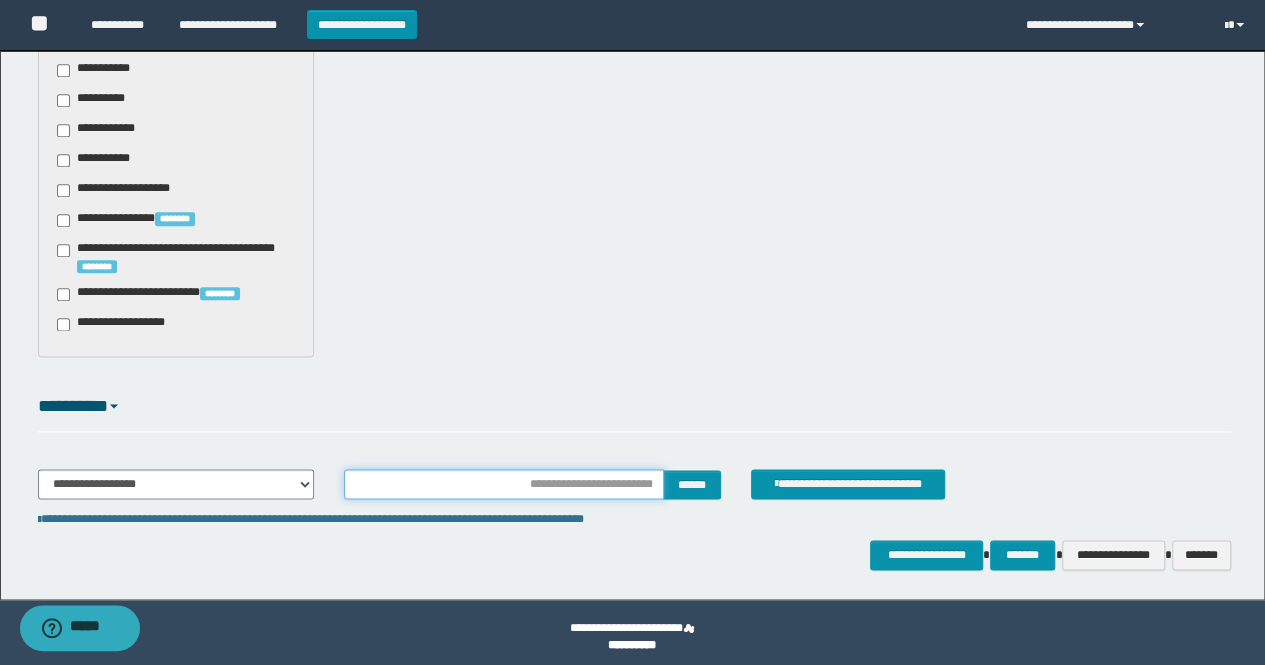 drag, startPoint x: 516, startPoint y: 482, endPoint x: 557, endPoint y: 463, distance: 45.188496 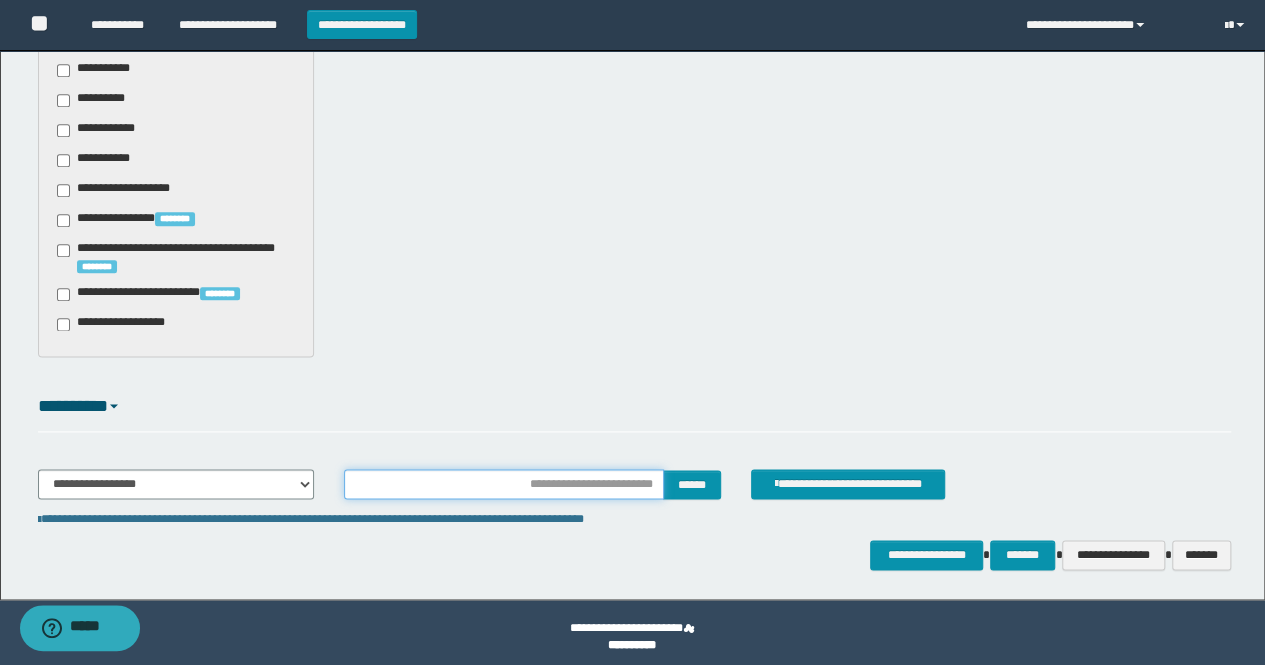 type on "********" 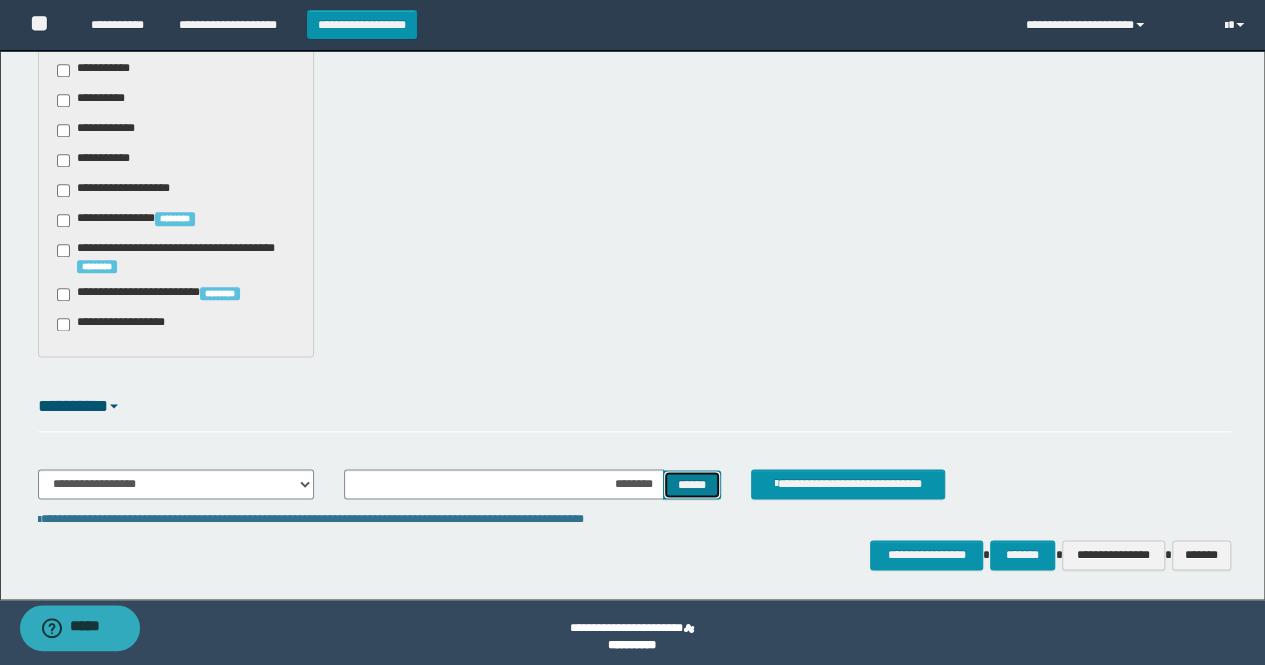 drag, startPoint x: 668, startPoint y: 487, endPoint x: 684, endPoint y: 489, distance: 16.124516 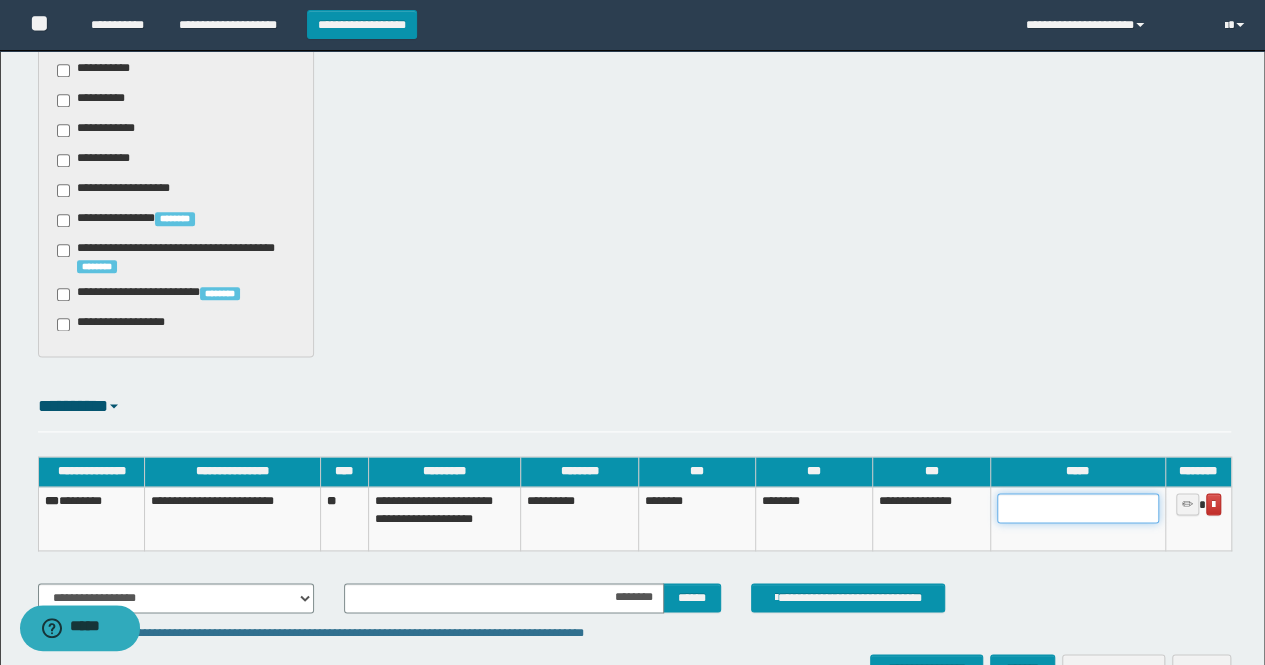 click at bounding box center [1078, 508] 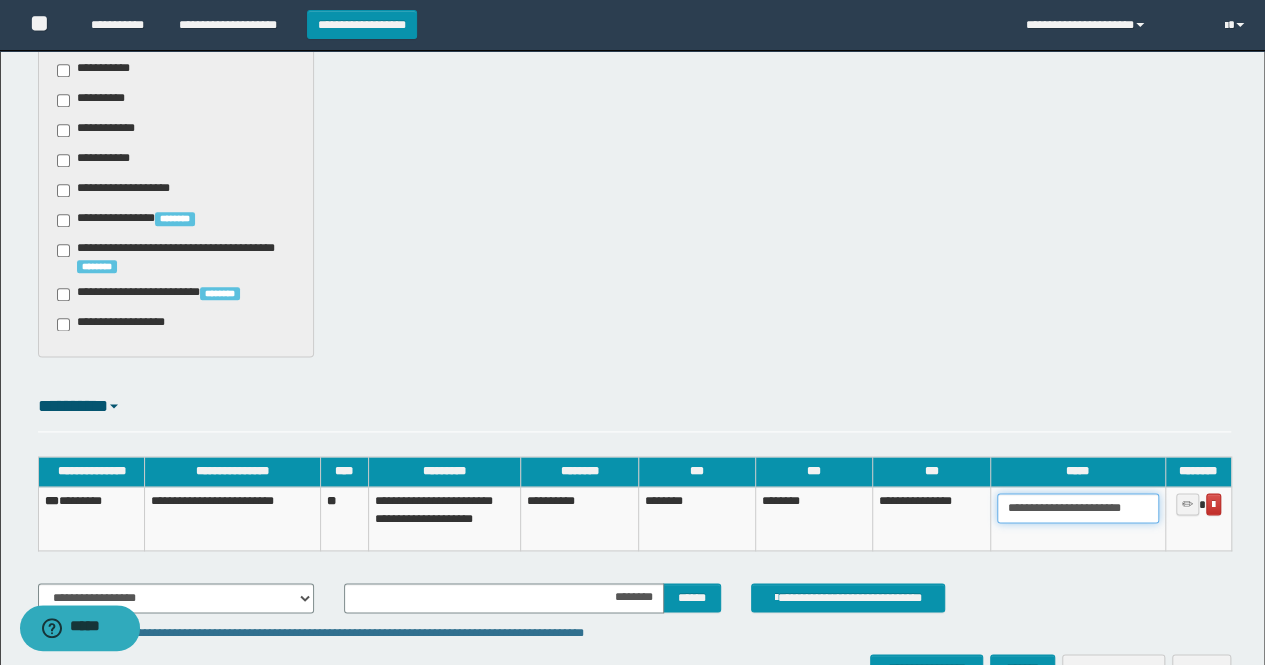 type on "**********" 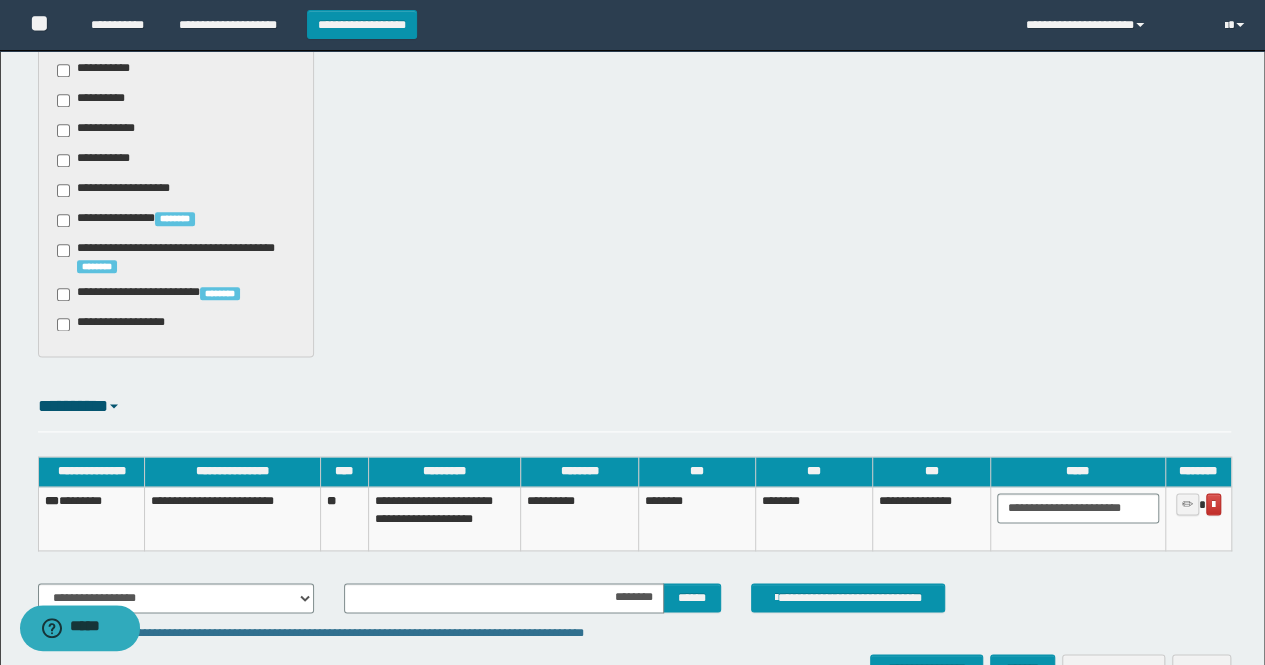 click on "**********" at bounding box center [635, 513] 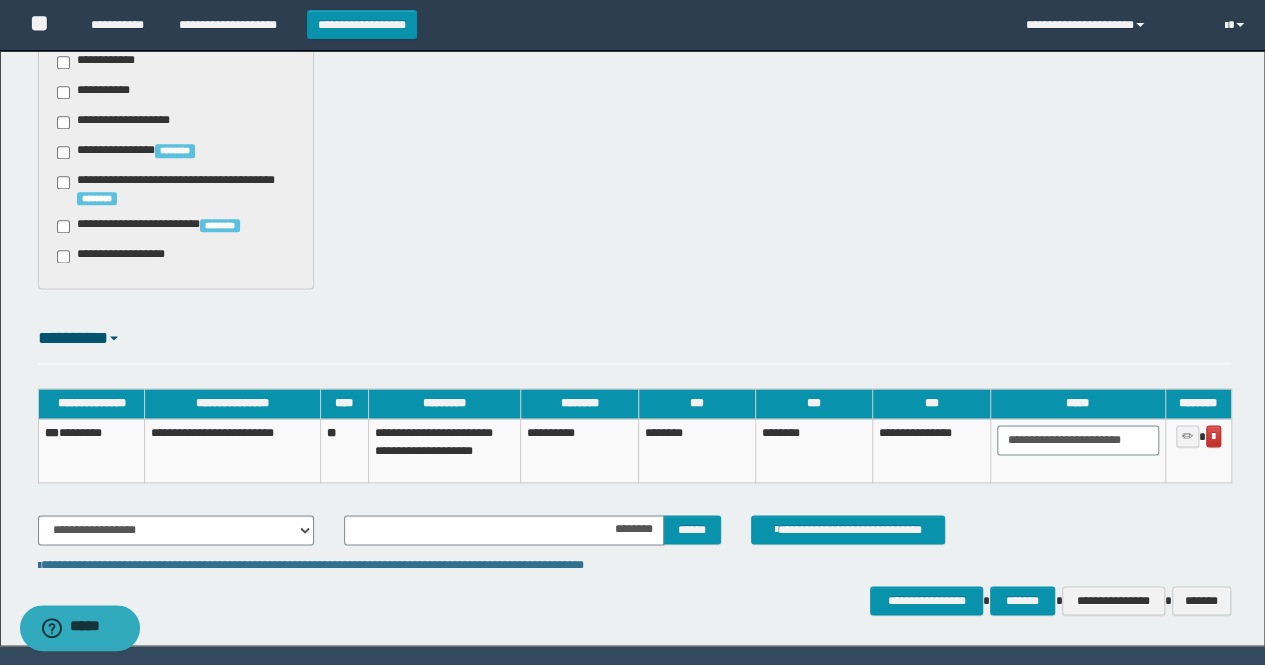 scroll, scrollTop: 1200, scrollLeft: 0, axis: vertical 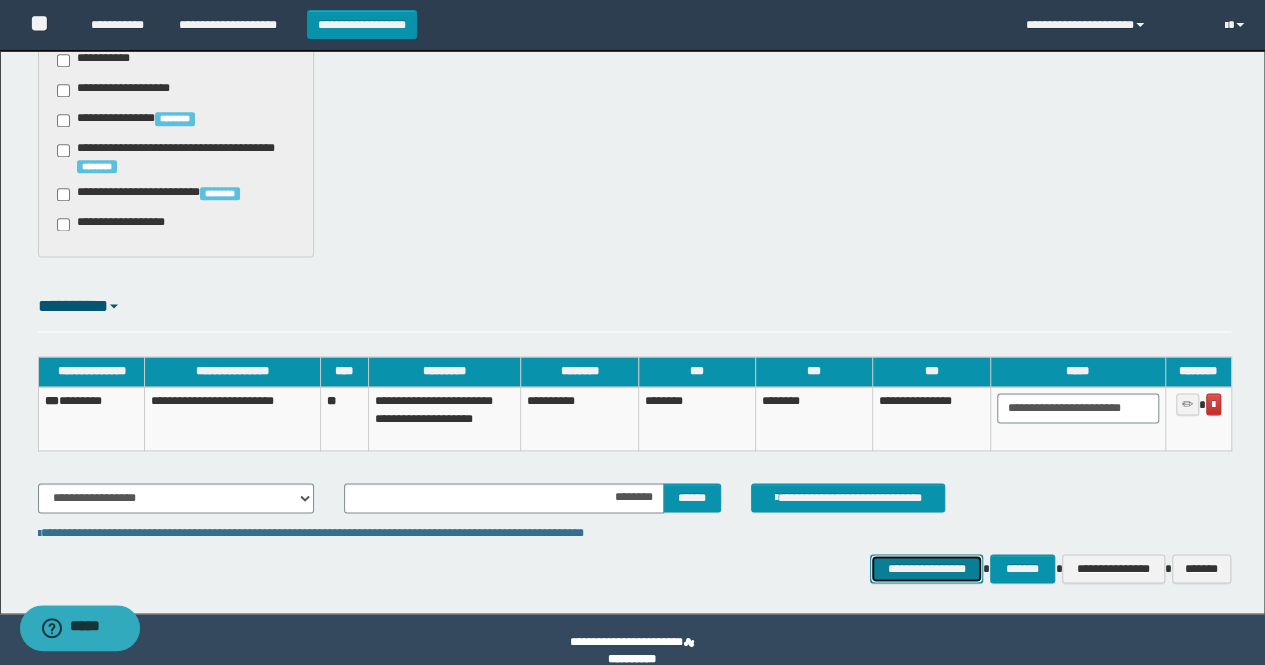 click on "**********" at bounding box center (926, 568) 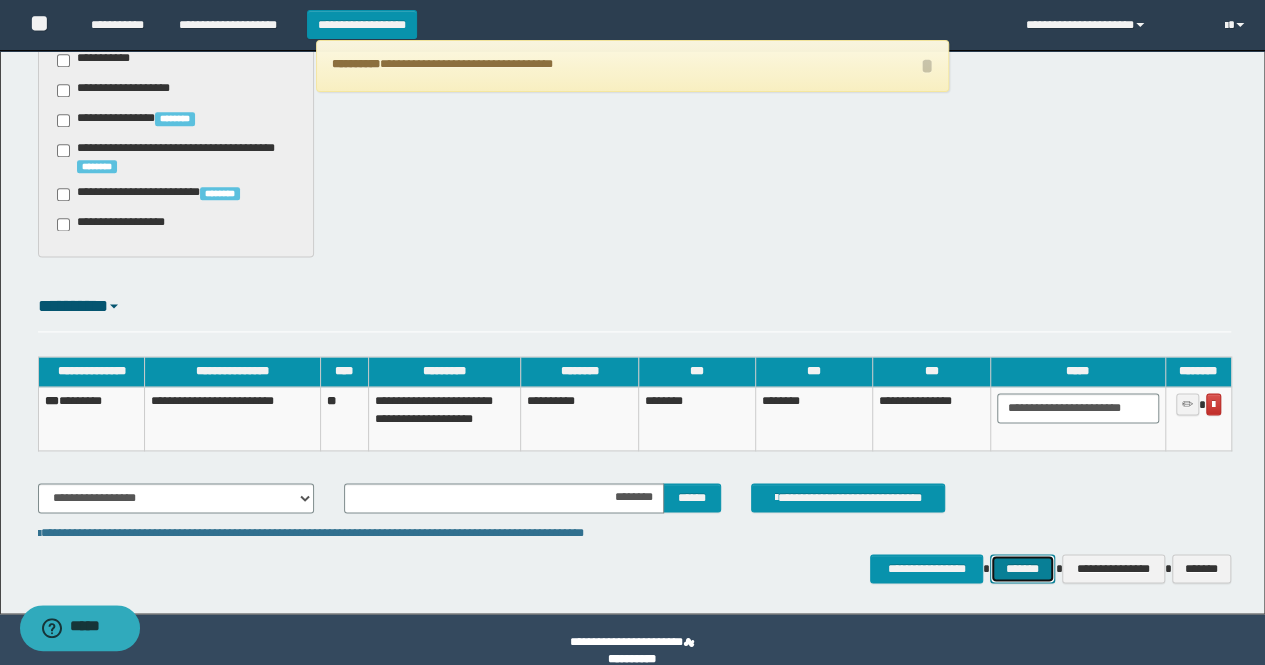 click on "*******" at bounding box center [1022, 568] 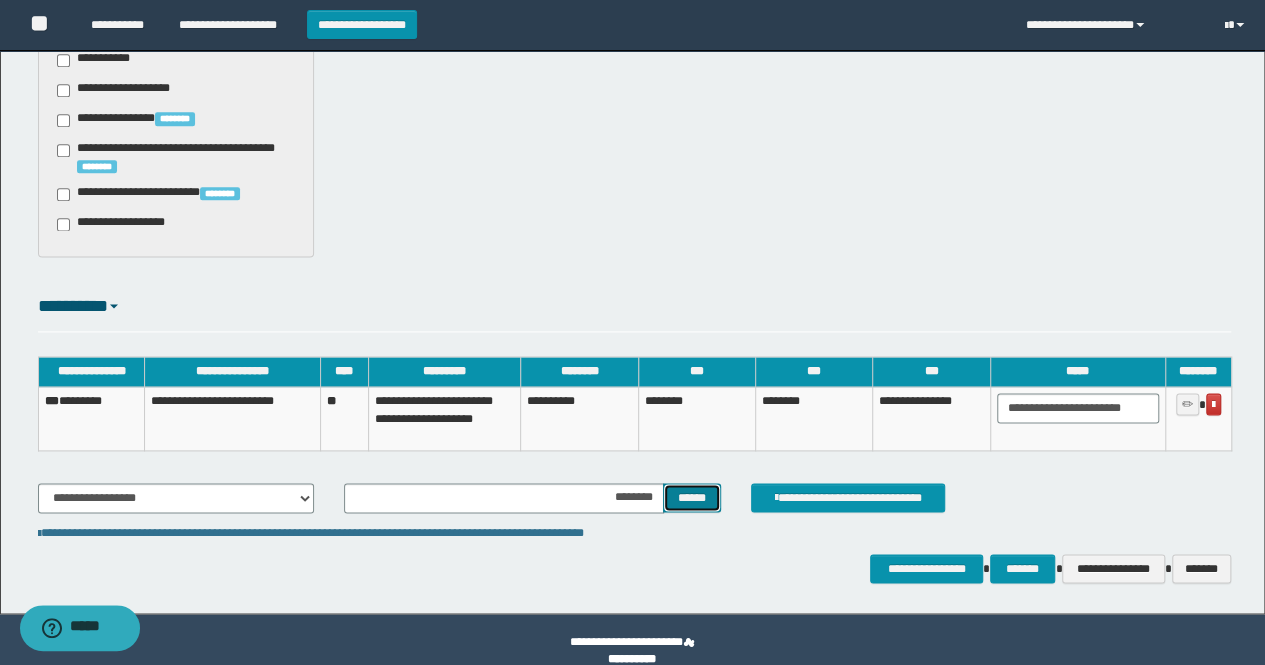 click on "******" at bounding box center (692, 497) 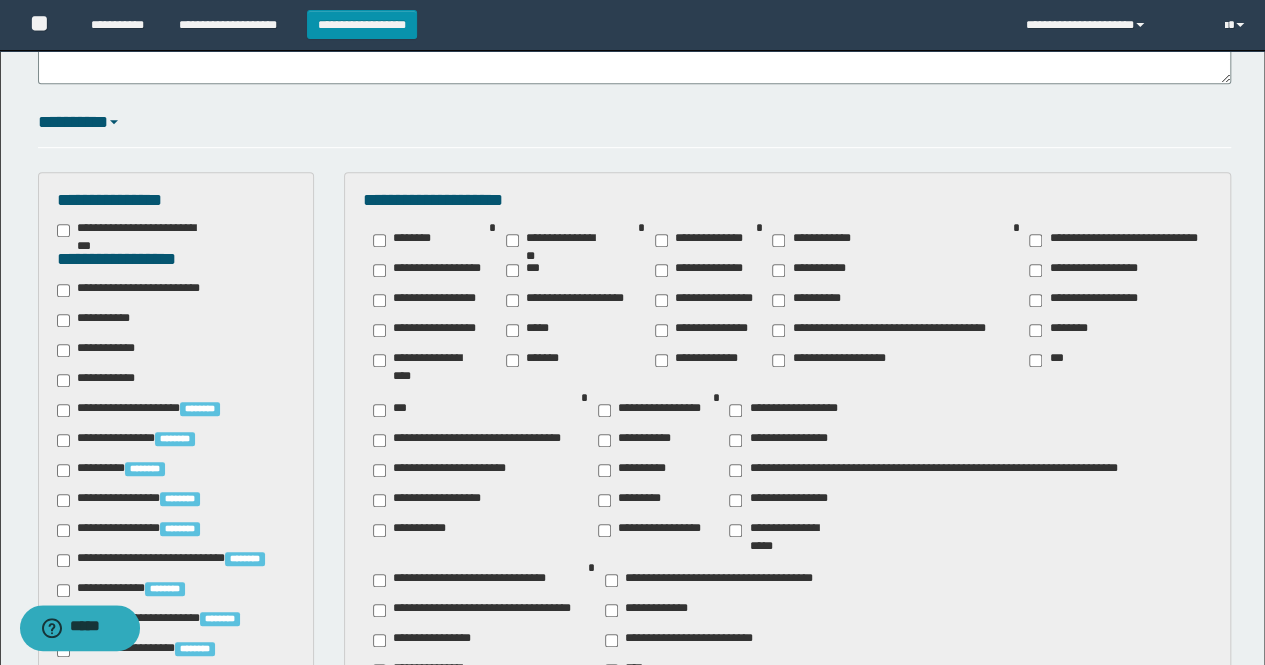 scroll, scrollTop: 0, scrollLeft: 0, axis: both 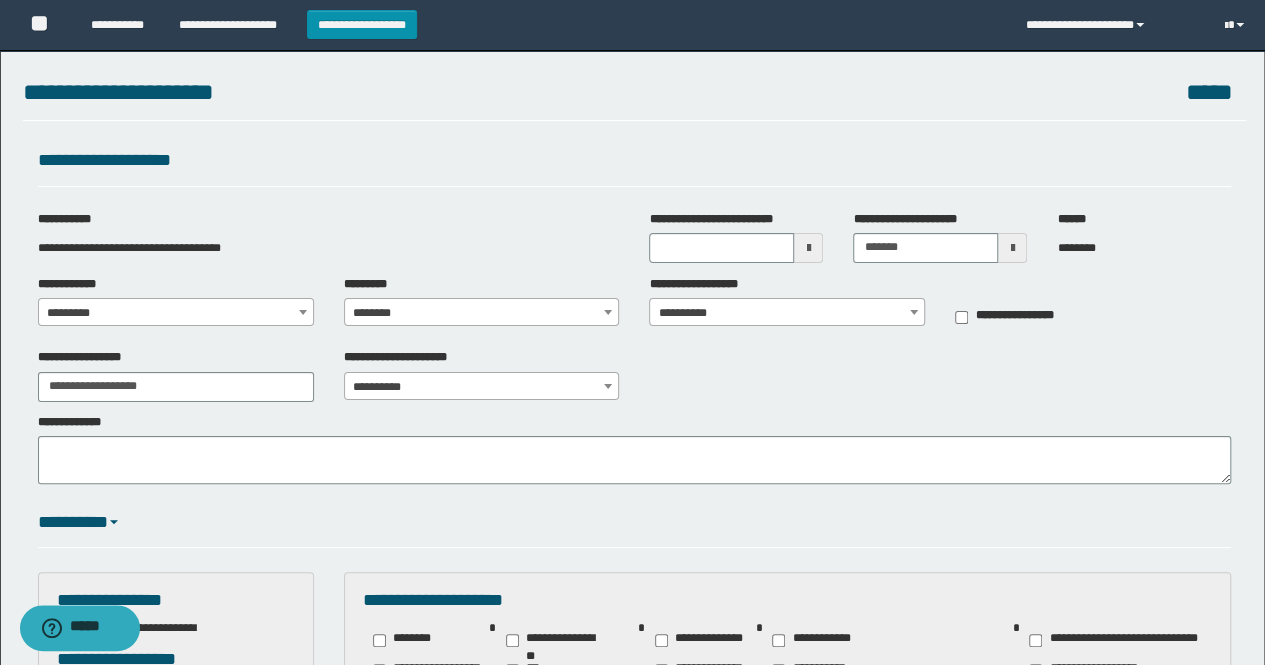 click at bounding box center (914, 312) 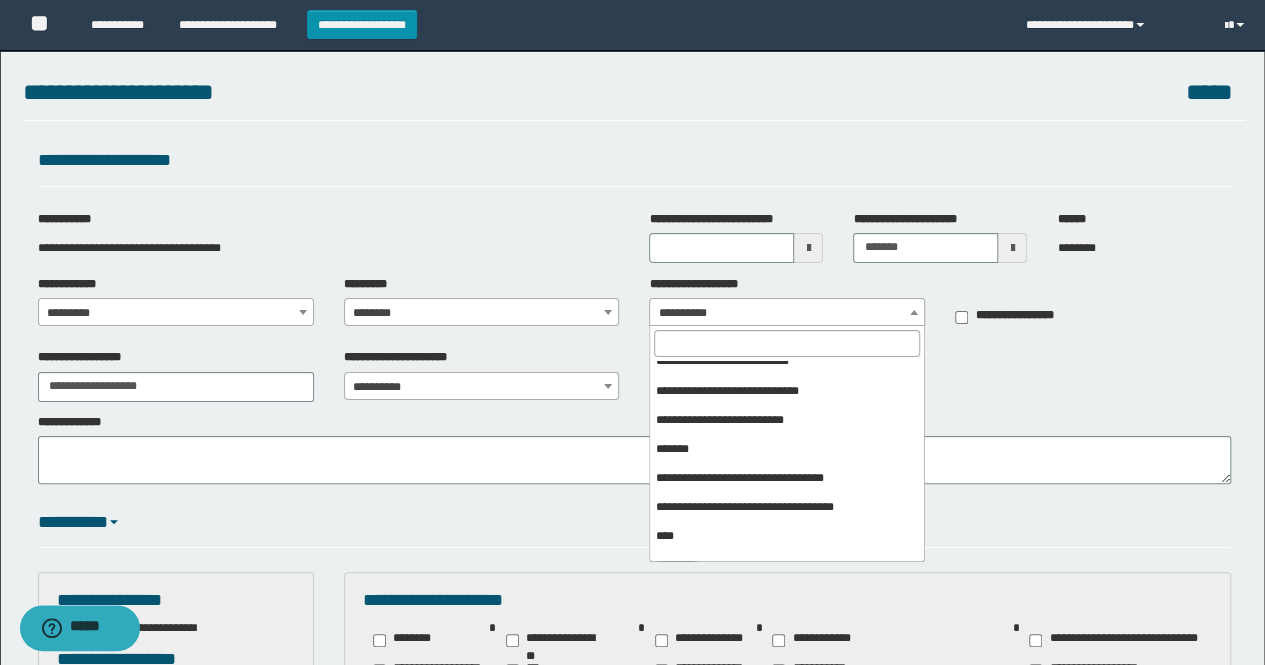 scroll, scrollTop: 200, scrollLeft: 0, axis: vertical 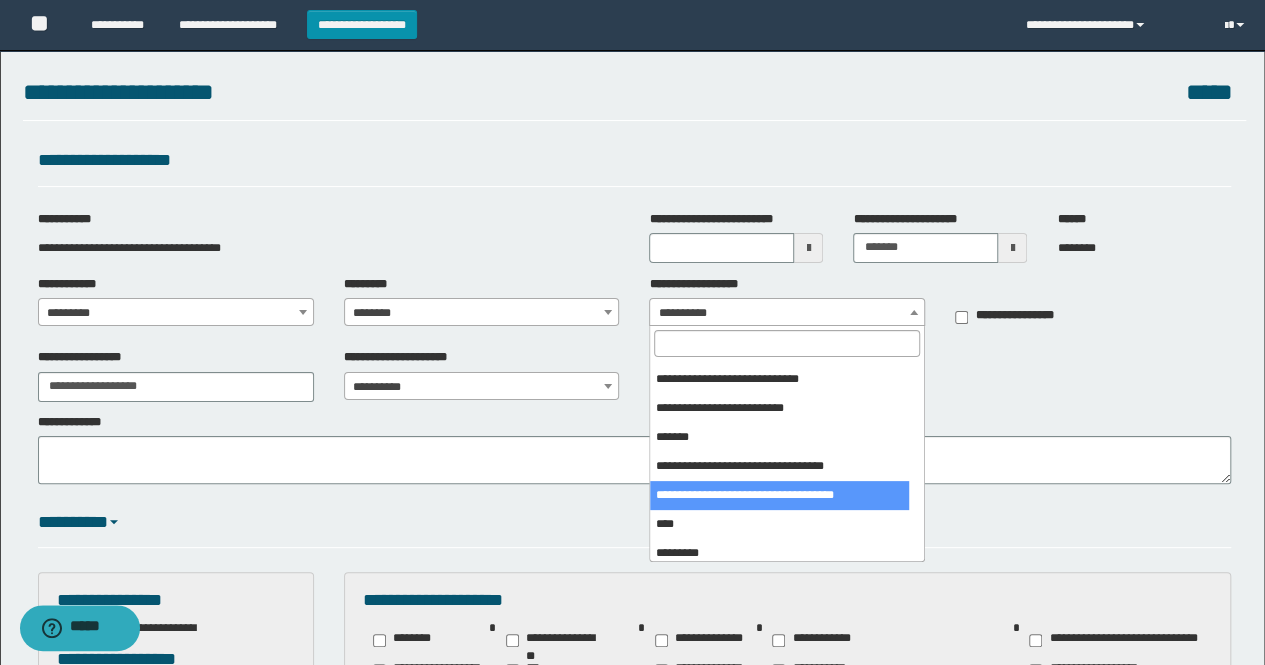 select on "***" 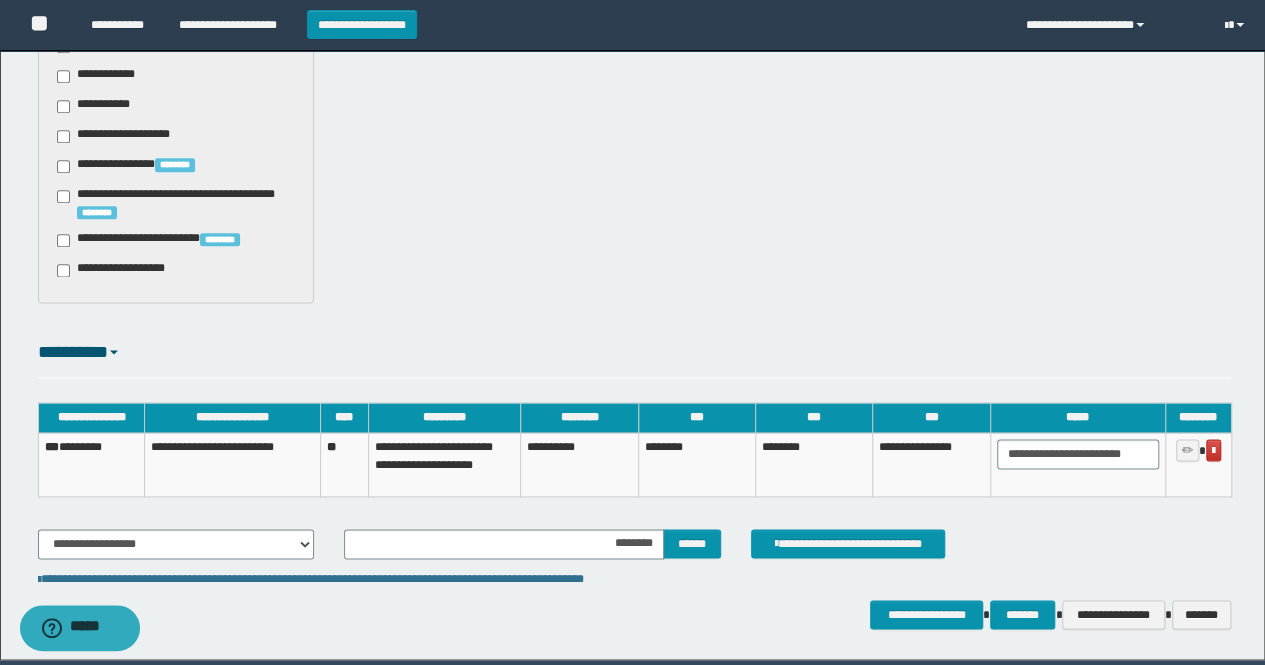 scroll, scrollTop: 1222, scrollLeft: 0, axis: vertical 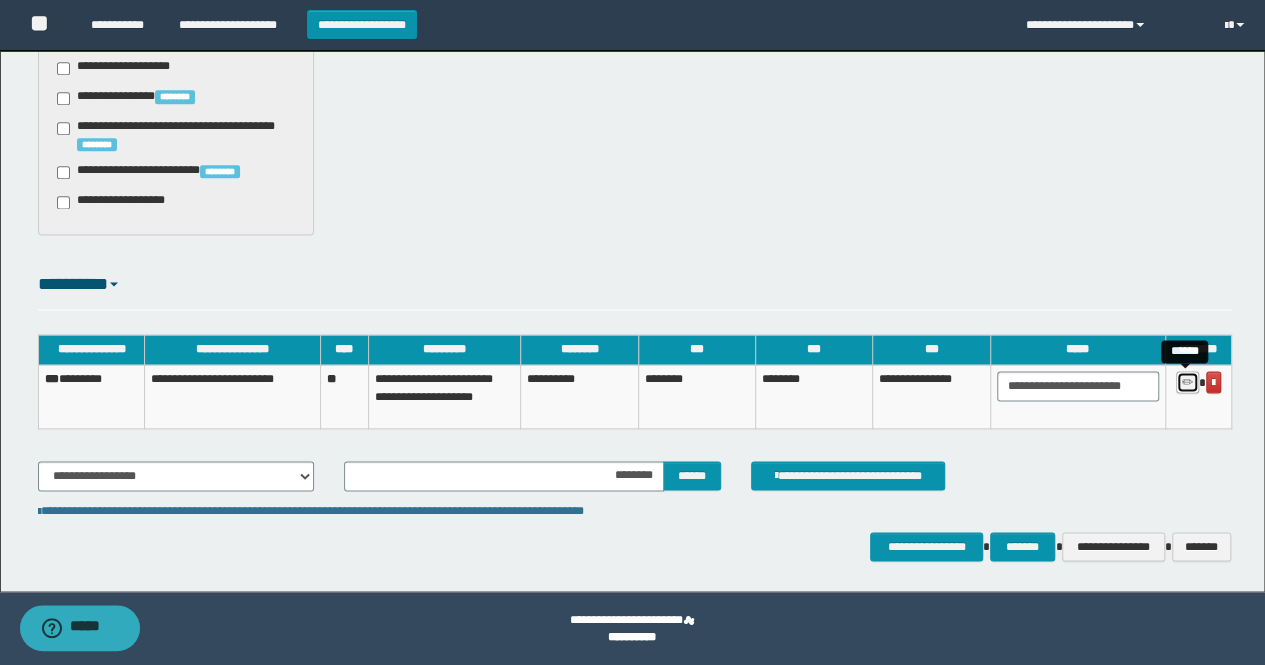 click at bounding box center (1187, 383) 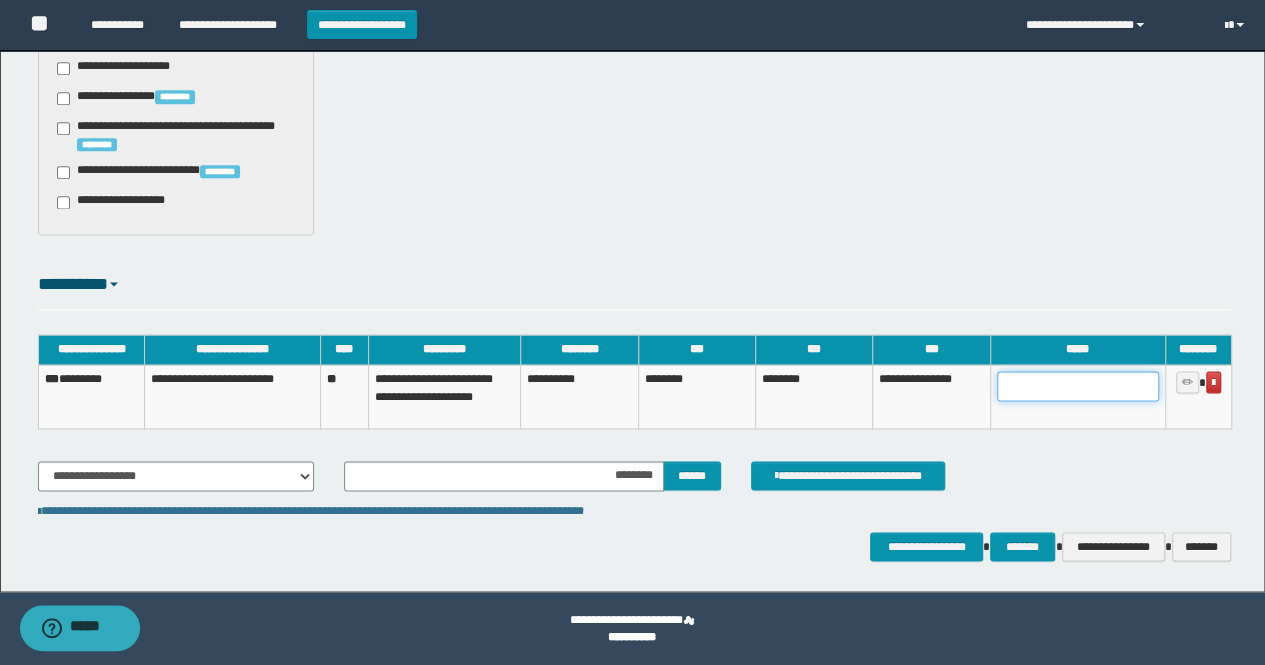 click at bounding box center (1078, 386) 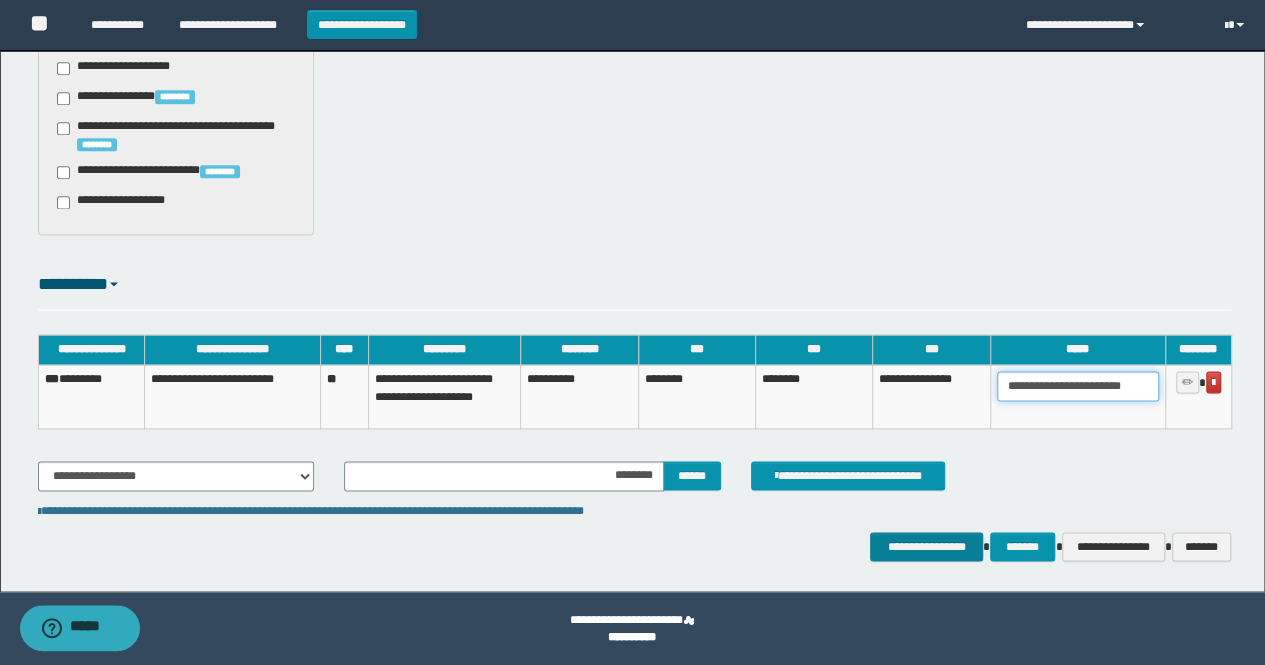 type on "**********" 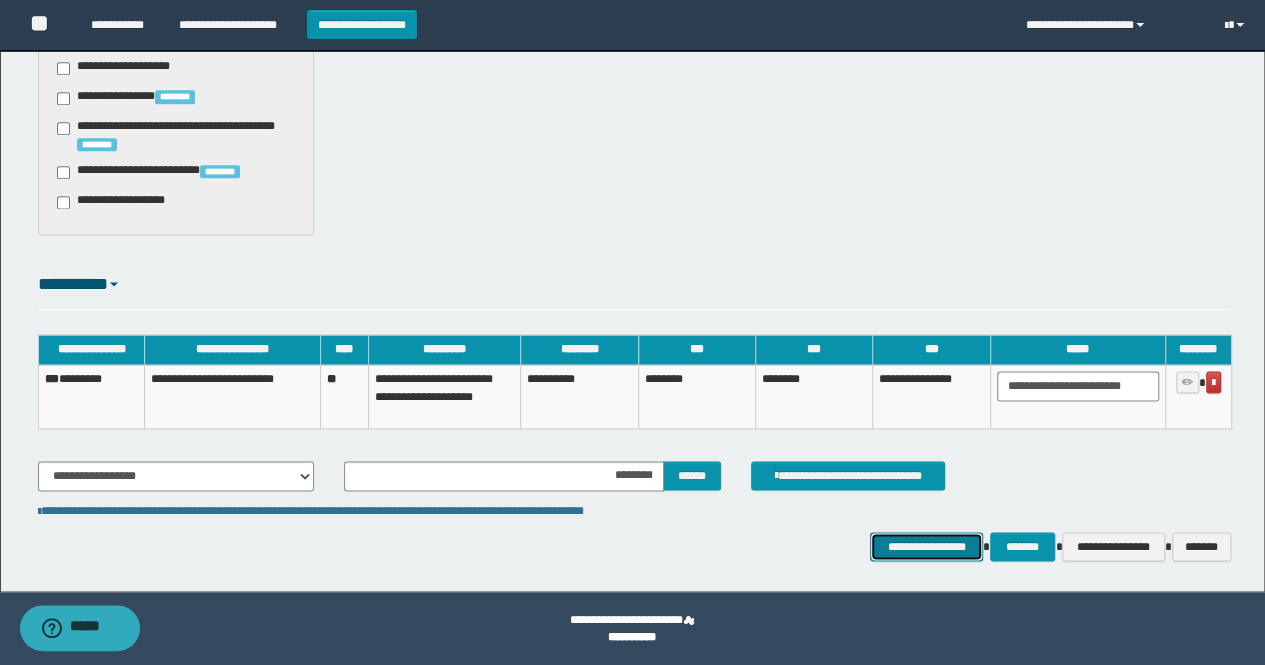 click on "**********" at bounding box center [926, 546] 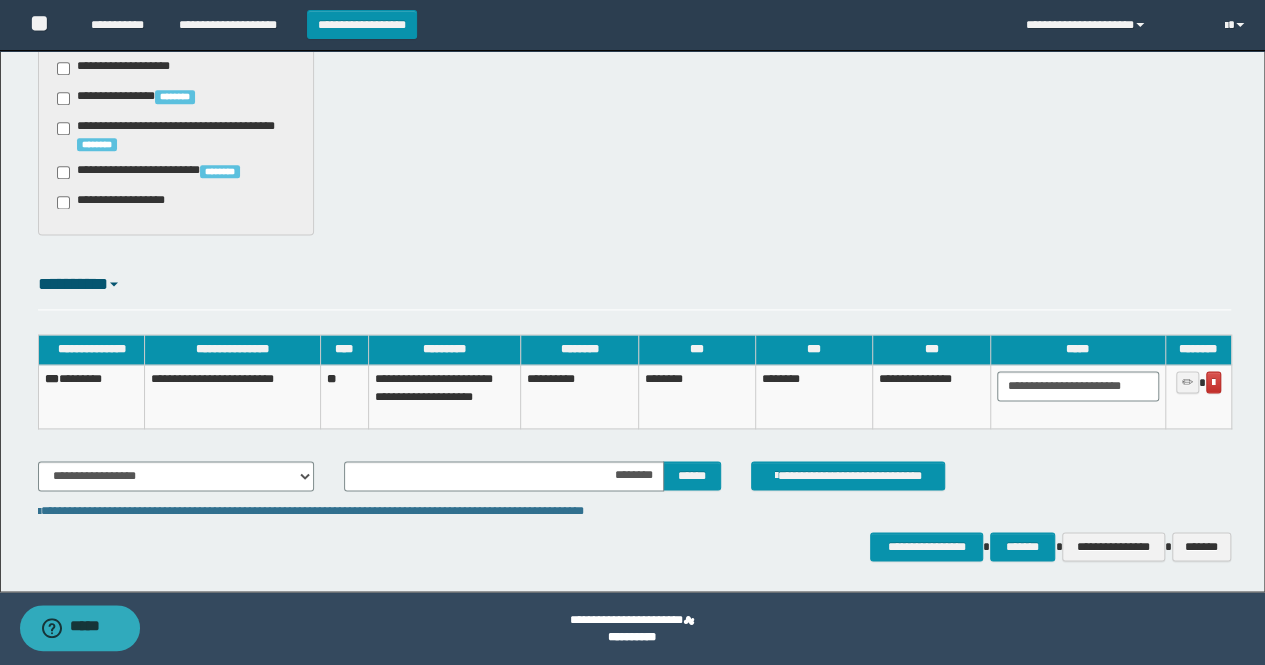 click on "*** ********" at bounding box center [91, 396] 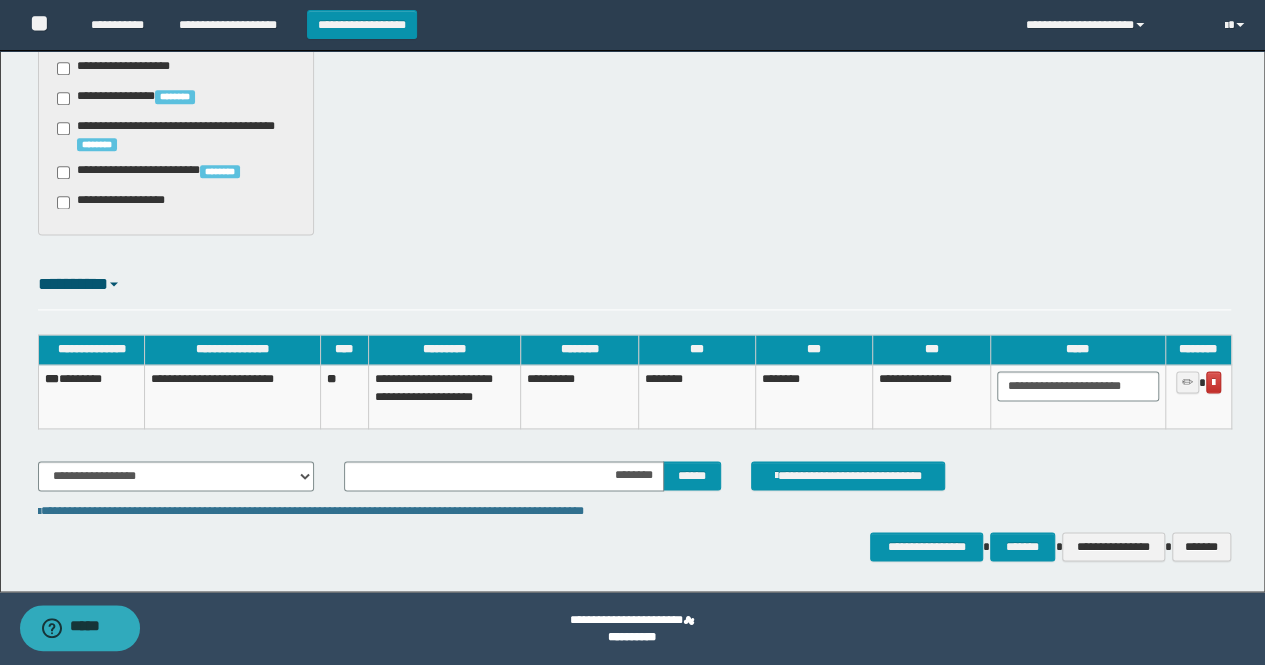 click at bounding box center (1198, 396) 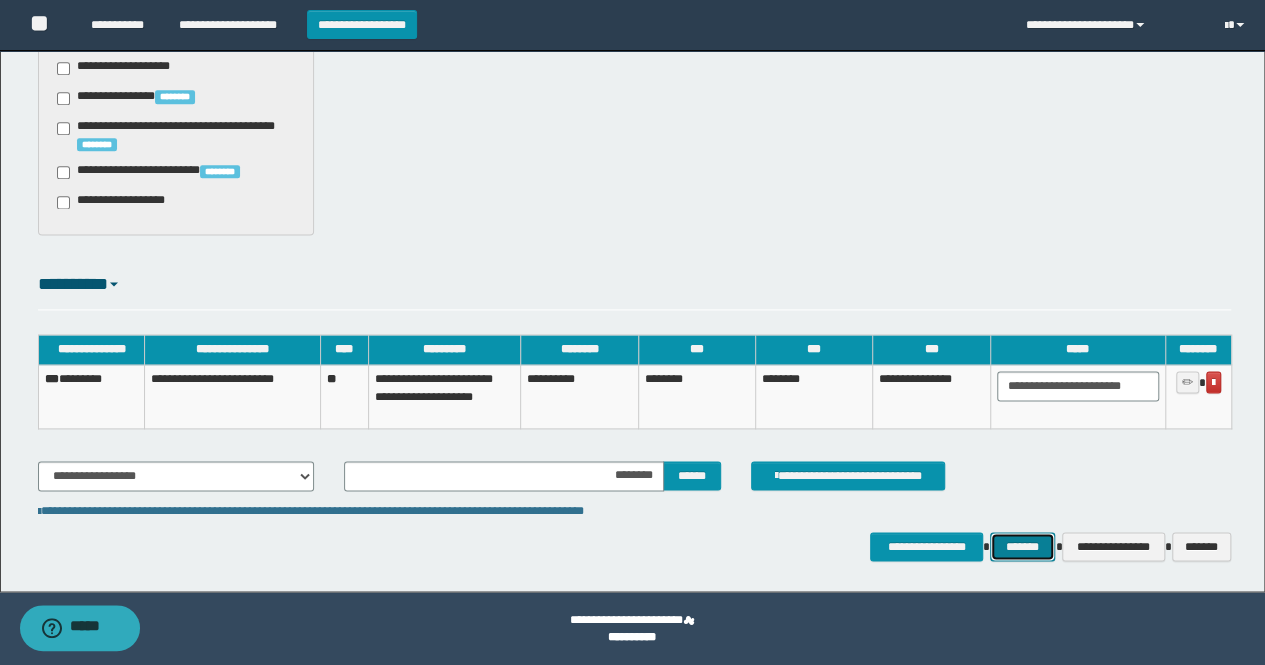 click on "*******" at bounding box center (1022, 546) 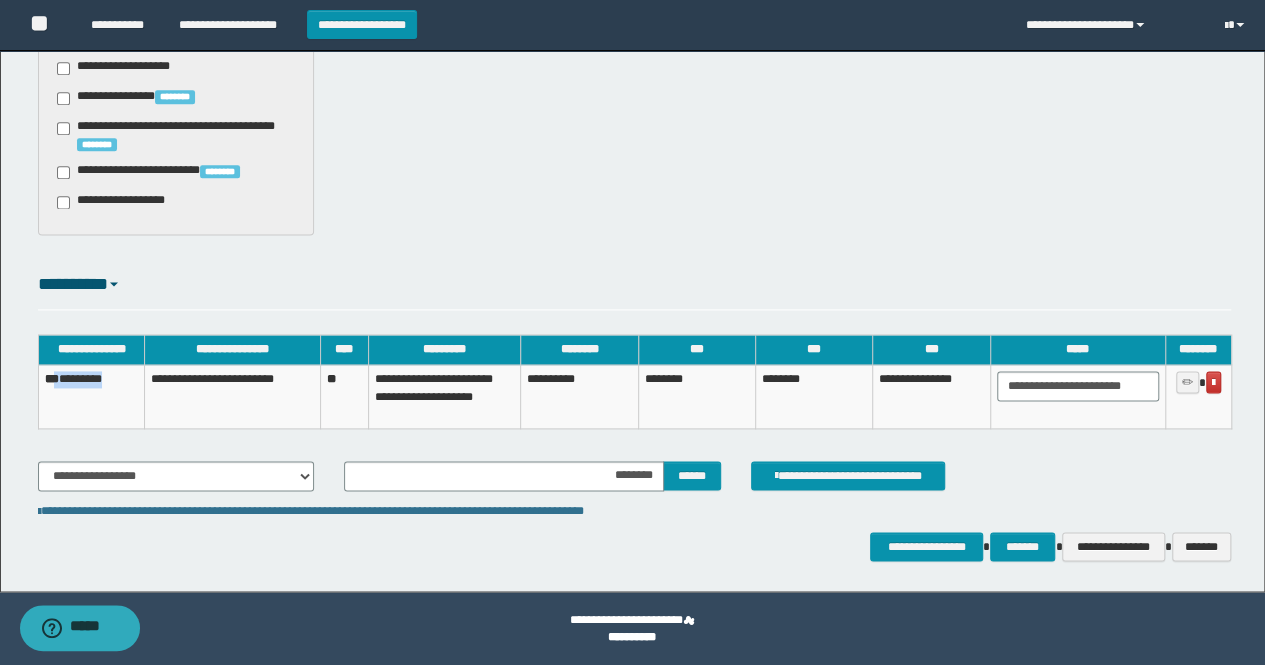 drag, startPoint x: 122, startPoint y: 374, endPoint x: 60, endPoint y: 369, distance: 62.201286 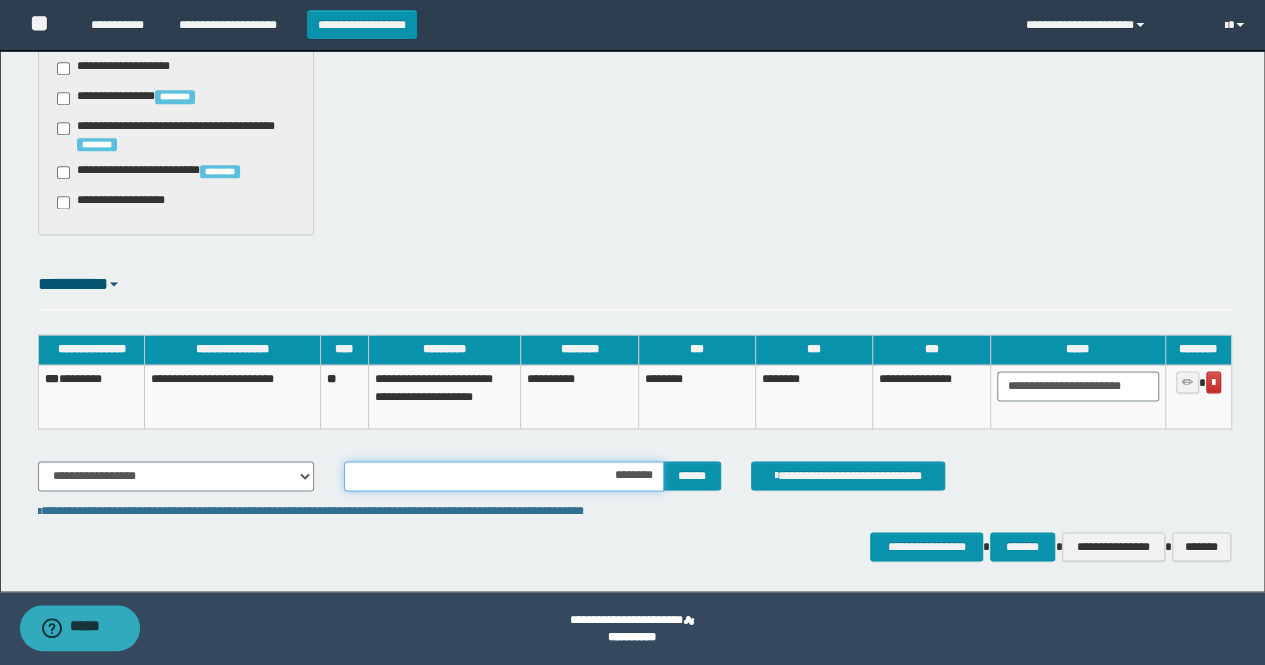click on "********" at bounding box center (504, 476) 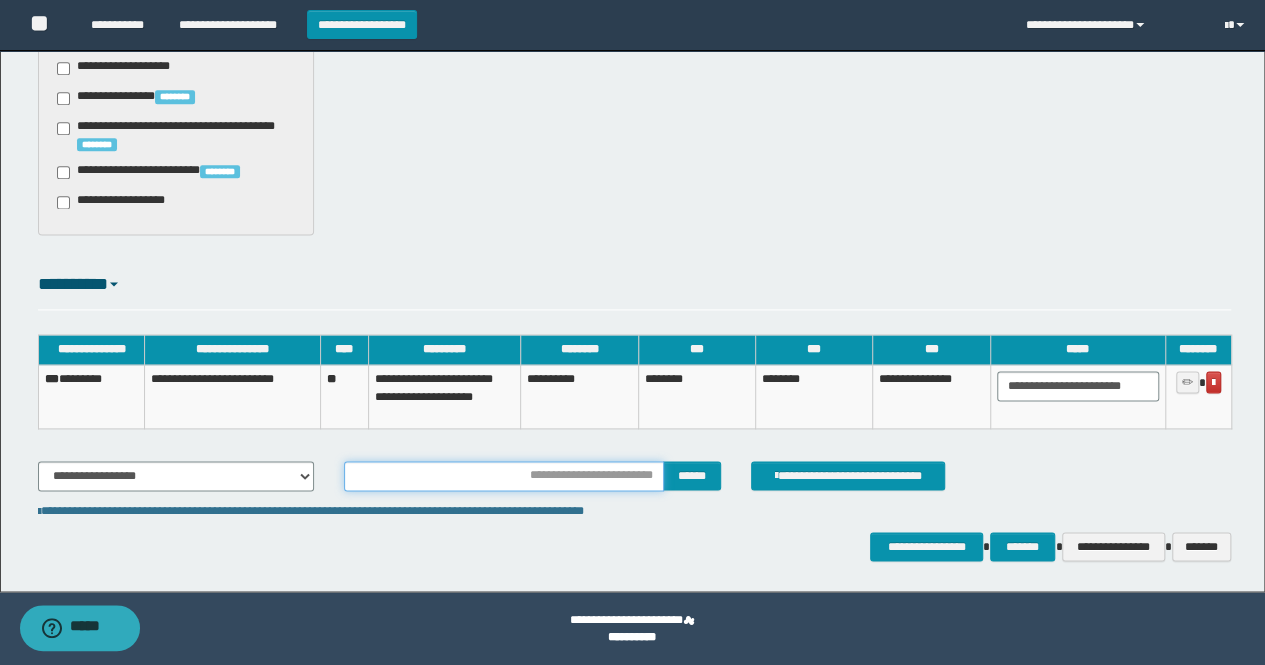 type on "********" 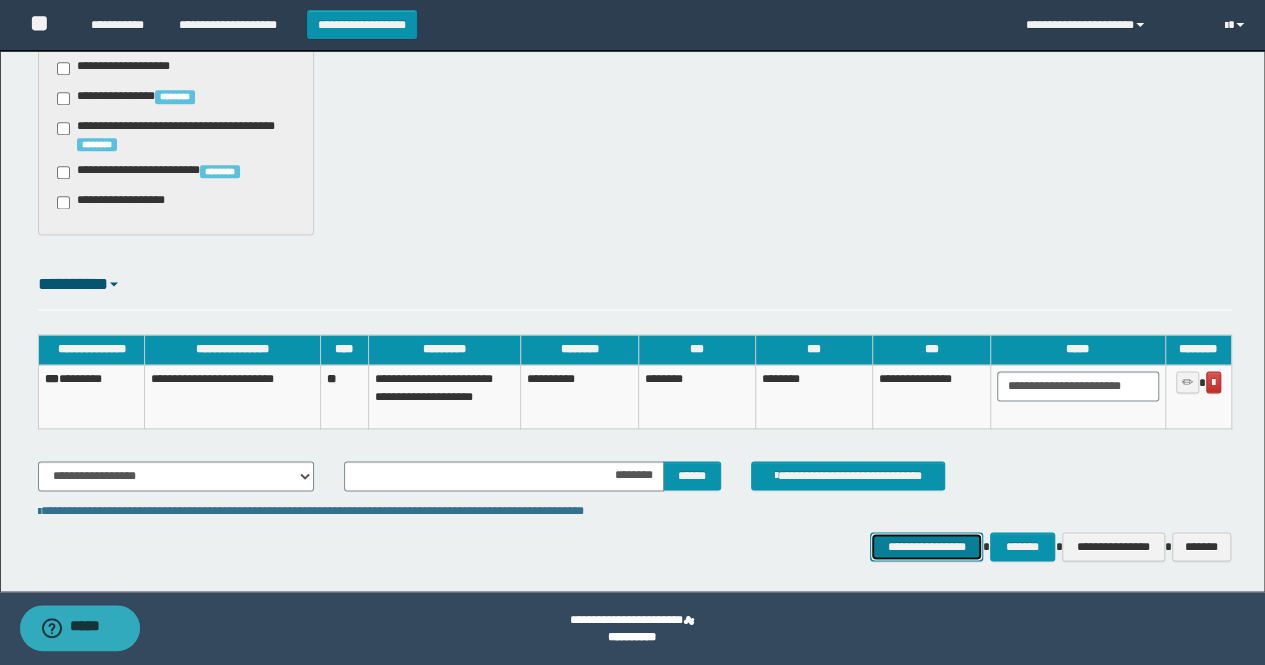 click on "**********" at bounding box center (926, 546) 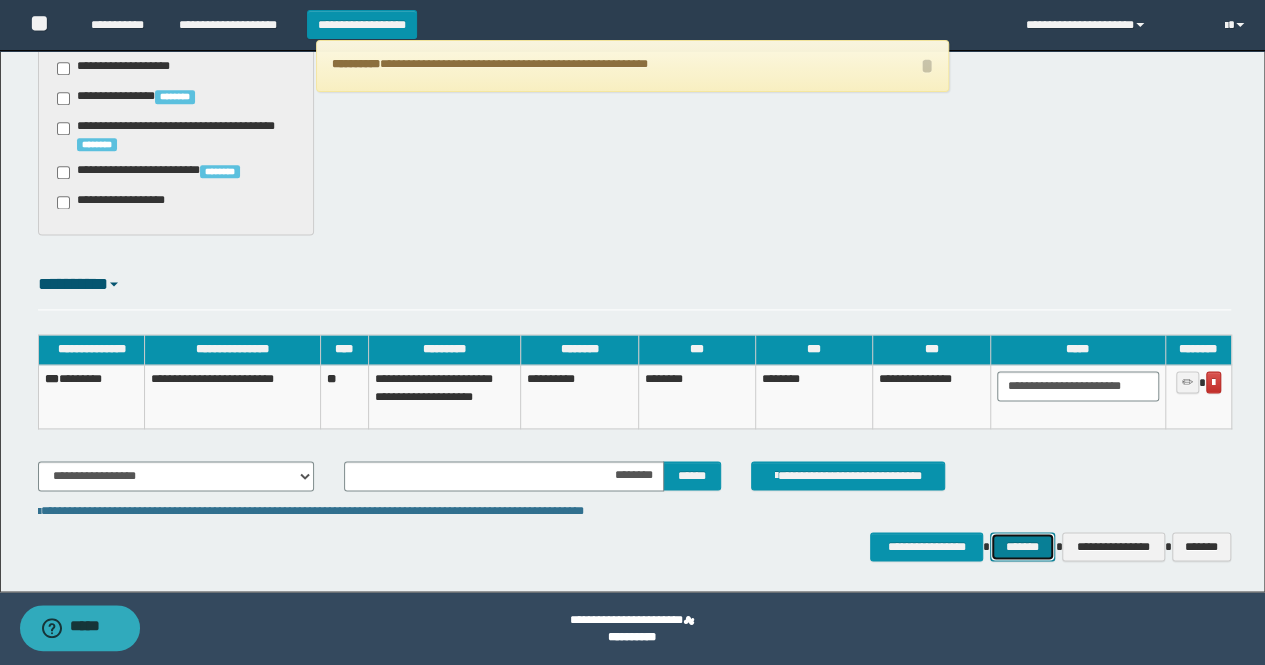 click on "*******" at bounding box center [1022, 546] 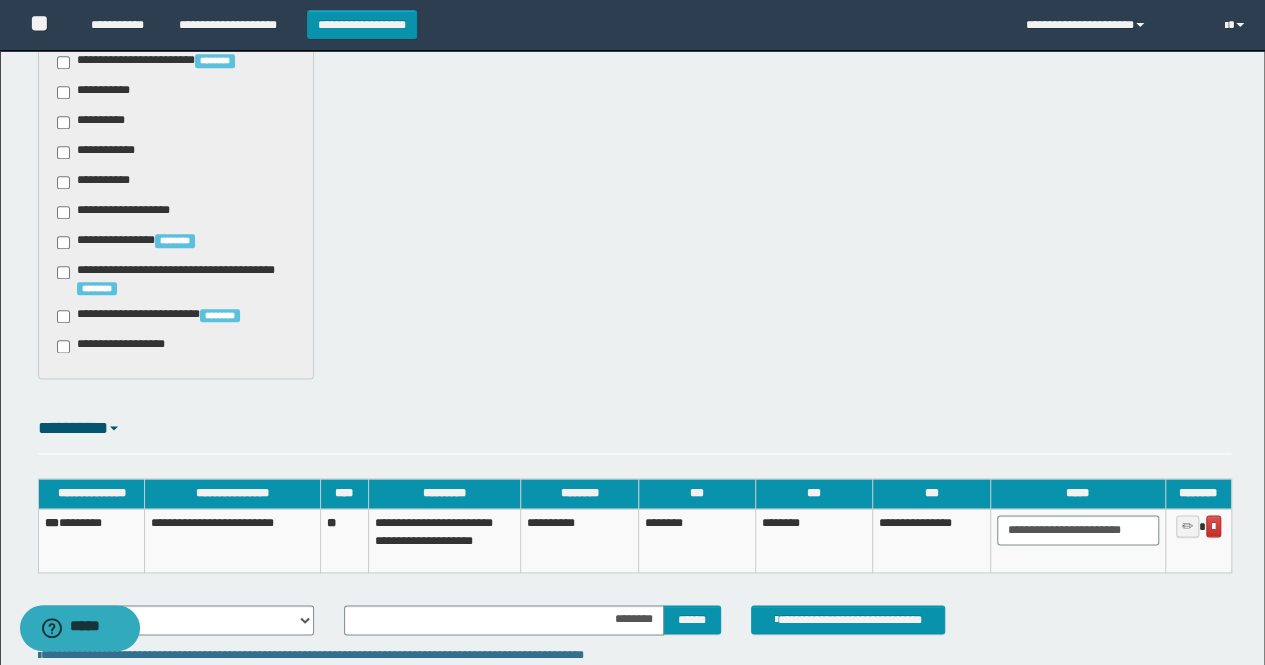 scroll, scrollTop: 1200, scrollLeft: 0, axis: vertical 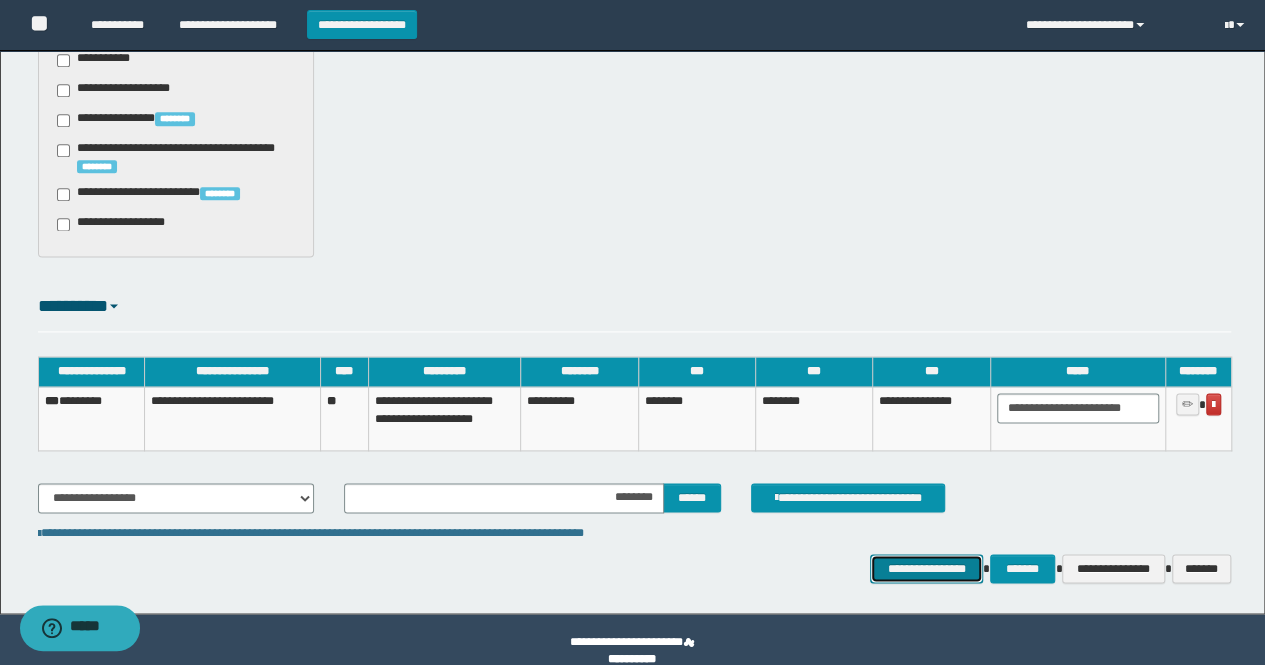 click on "**********" at bounding box center [926, 568] 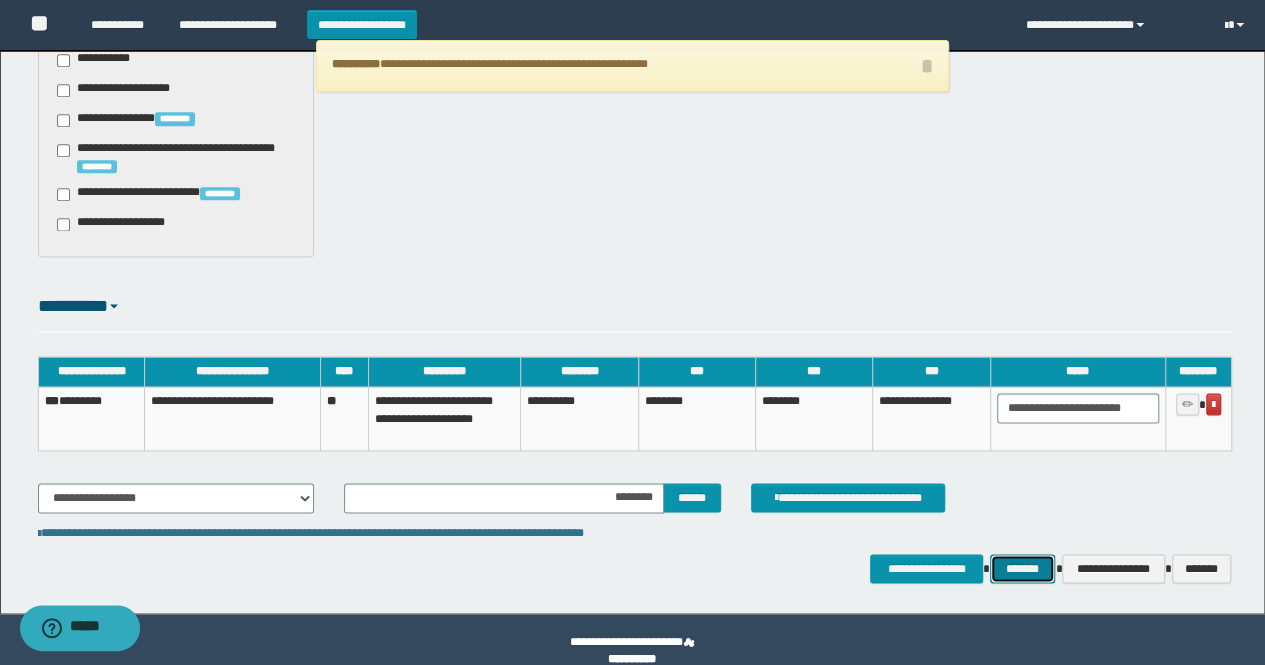 click on "*******" at bounding box center [1022, 568] 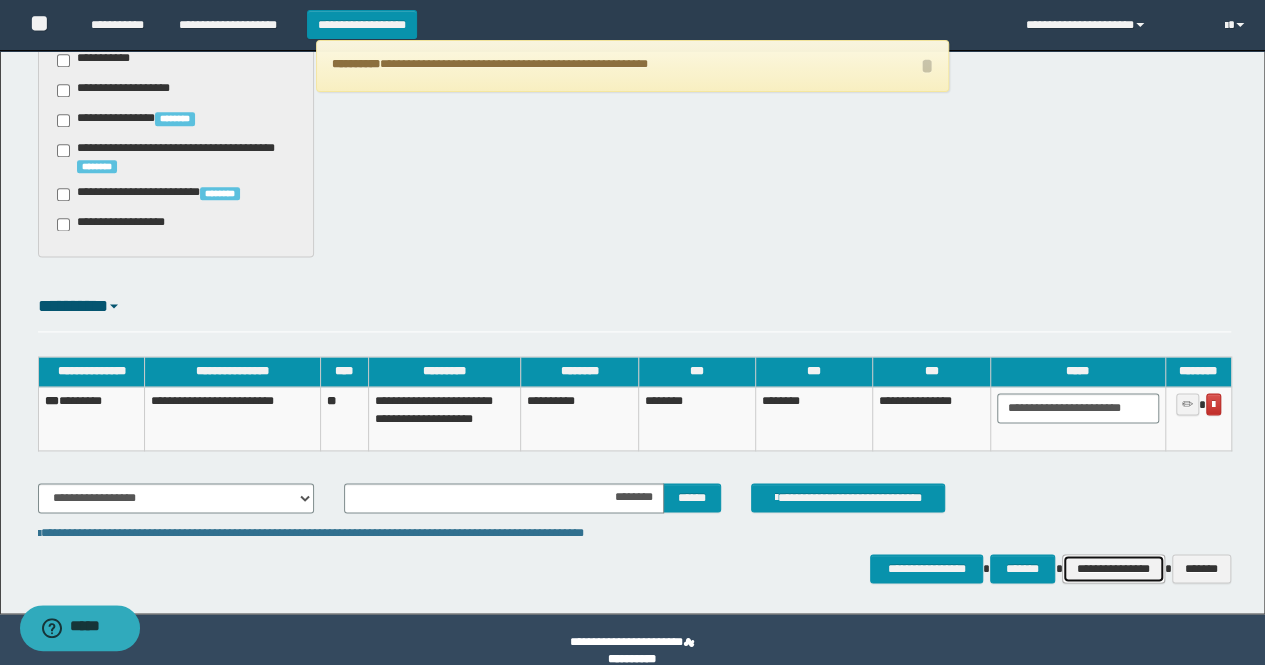 click on "**********" at bounding box center [1113, 568] 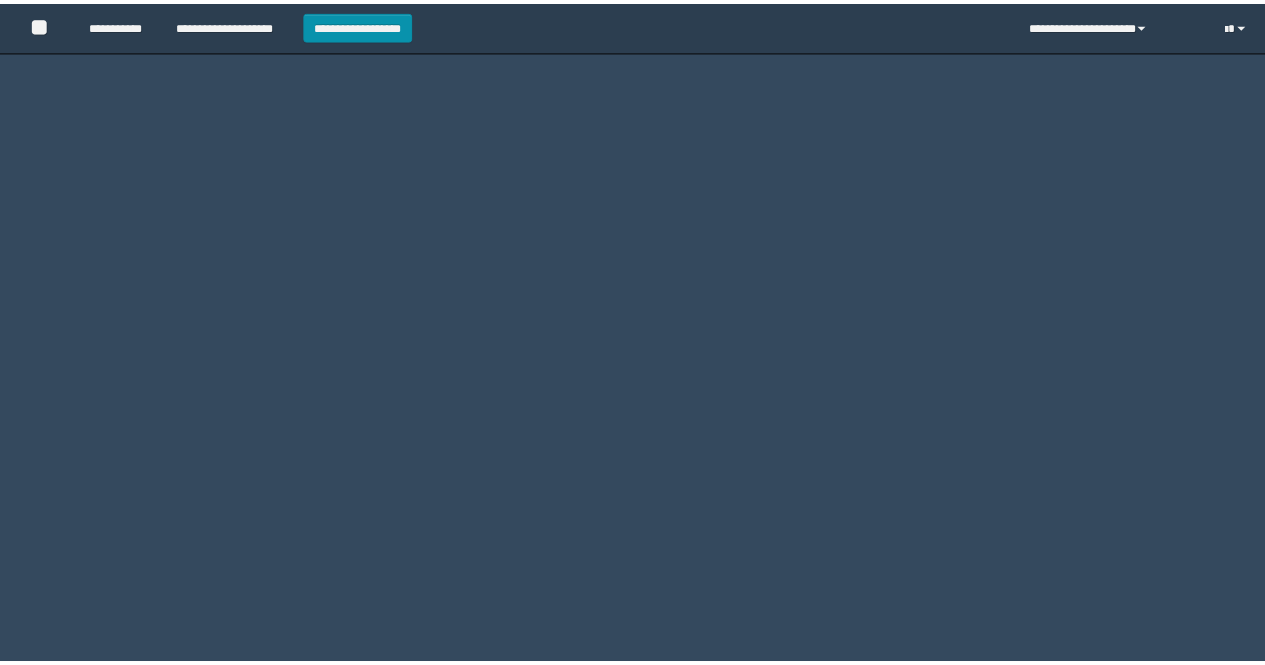 scroll, scrollTop: 0, scrollLeft: 0, axis: both 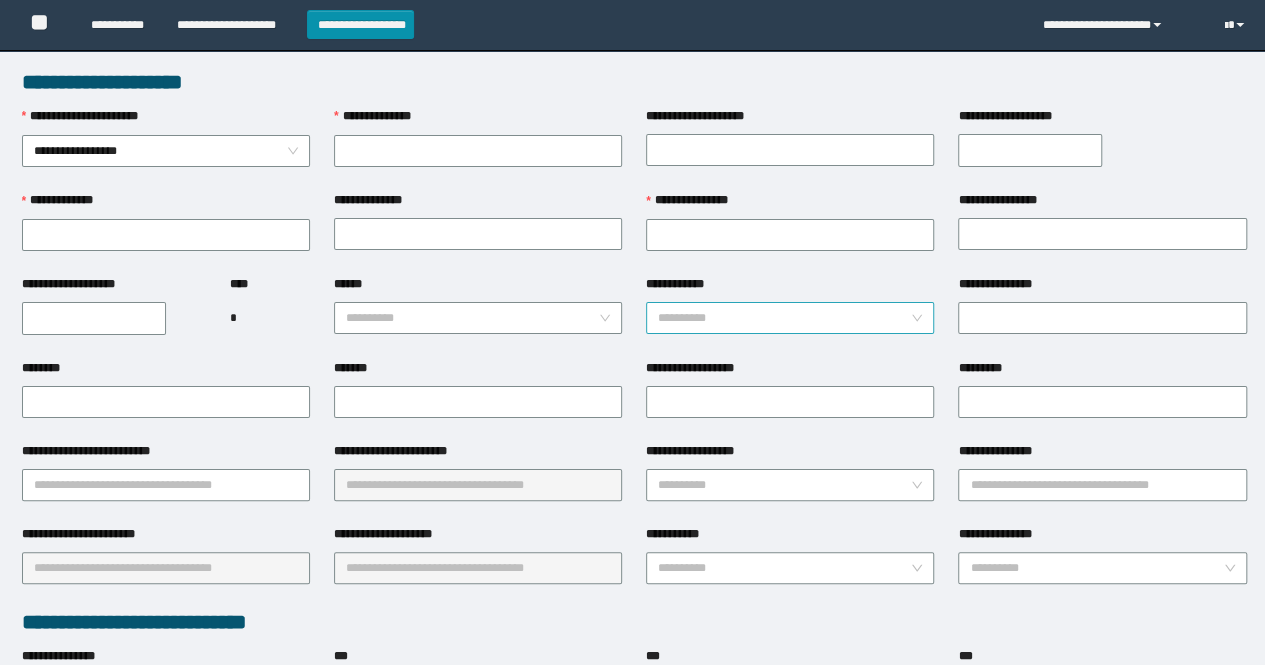 type on "********" 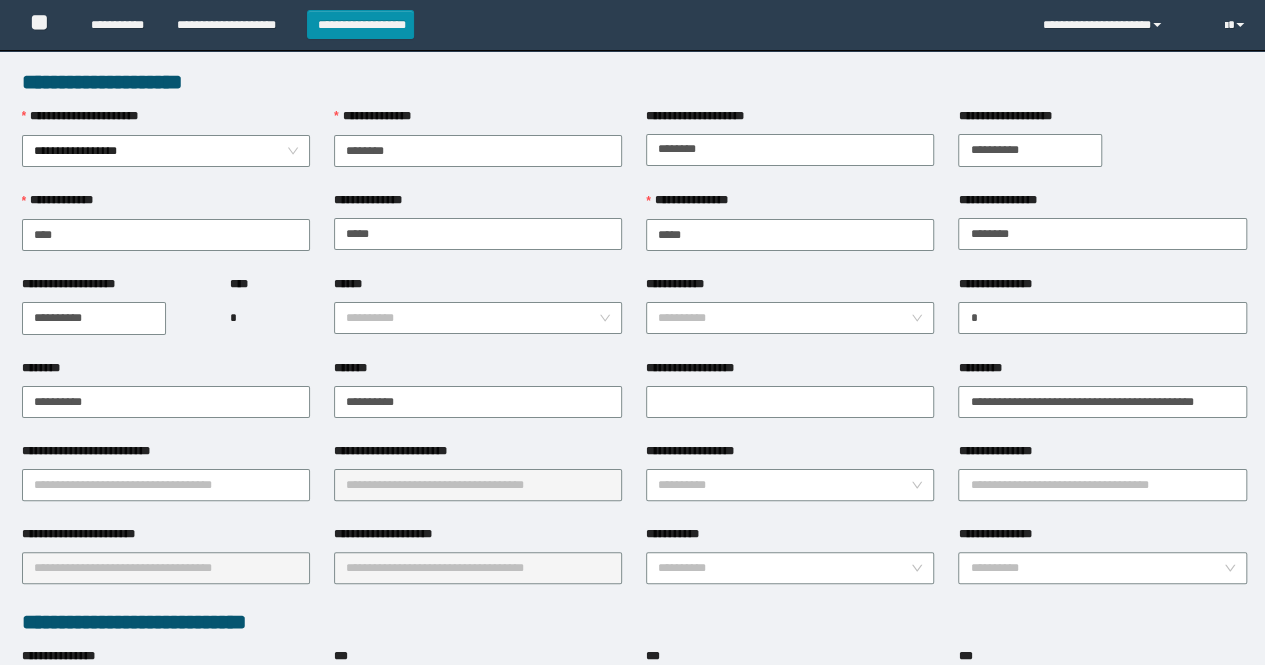 scroll, scrollTop: 0, scrollLeft: 0, axis: both 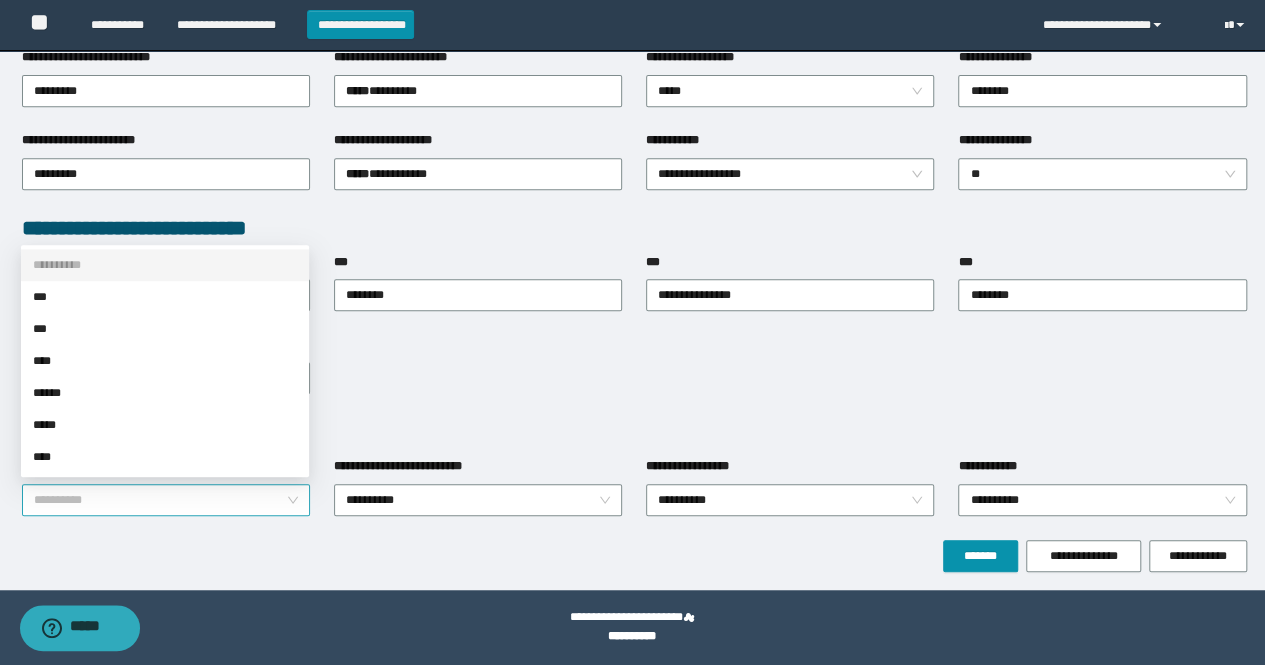 click on "**********" at bounding box center (166, 500) 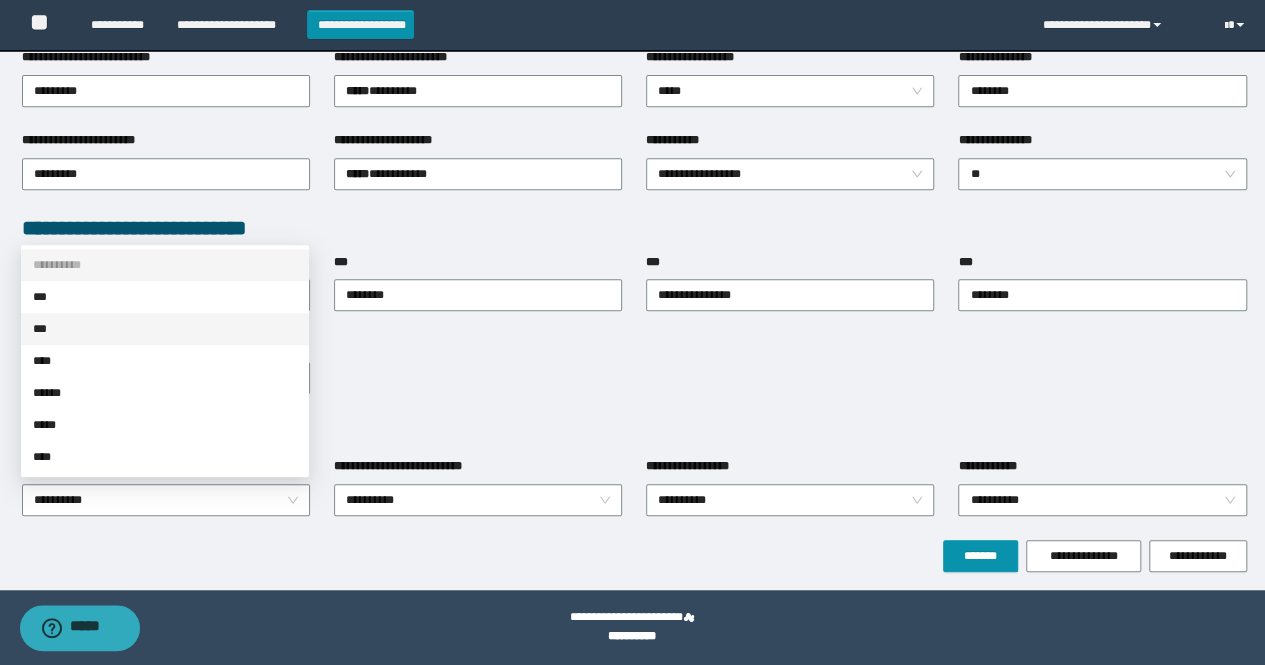 click on "**********" at bounding box center (634, 376) 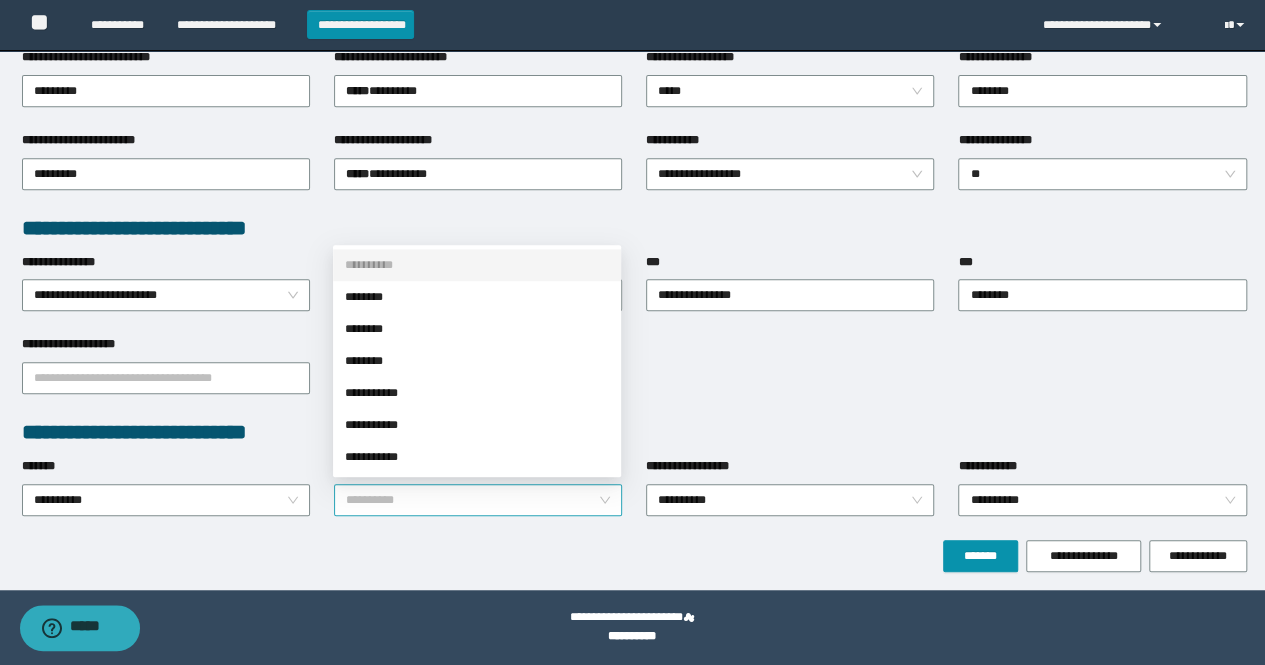 click on "**********" at bounding box center [478, 500] 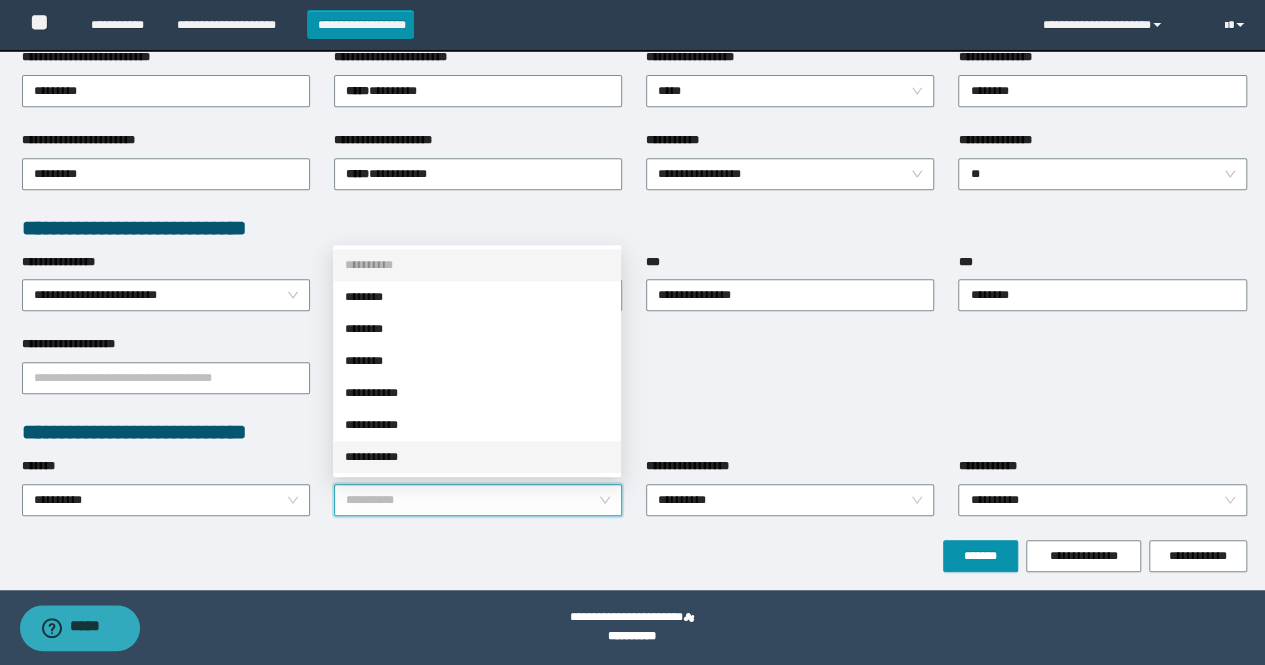 click on "**********" at bounding box center [634, 432] 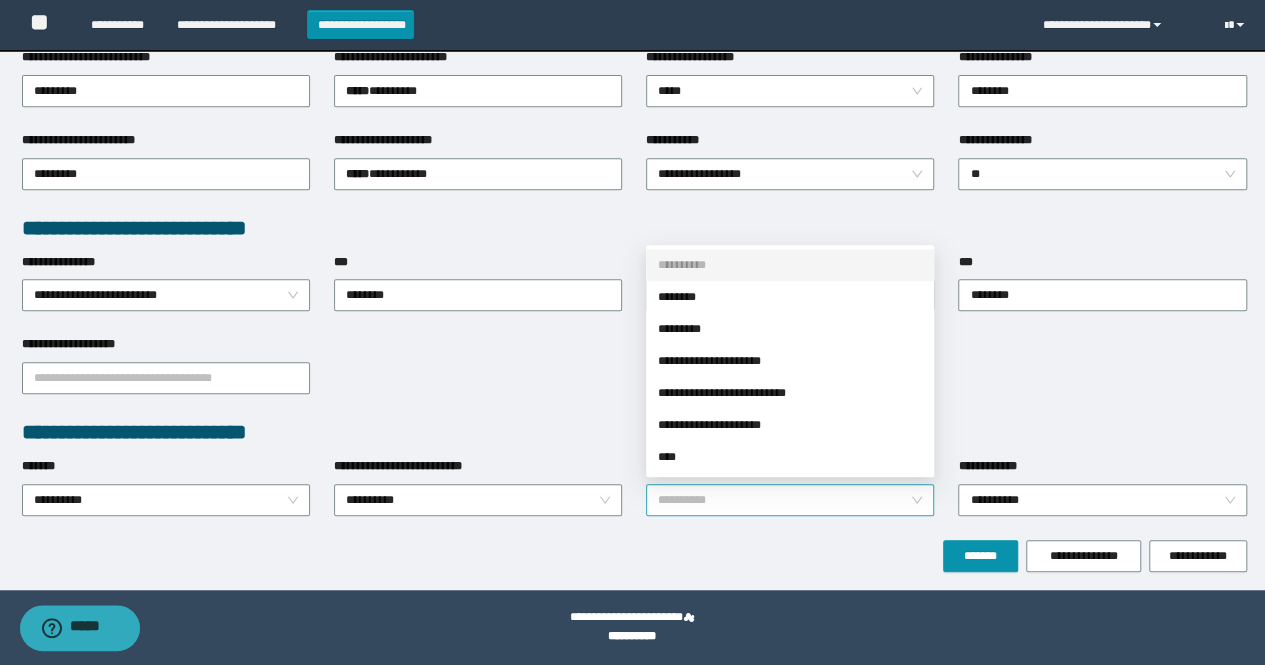 click on "**********" at bounding box center (790, 500) 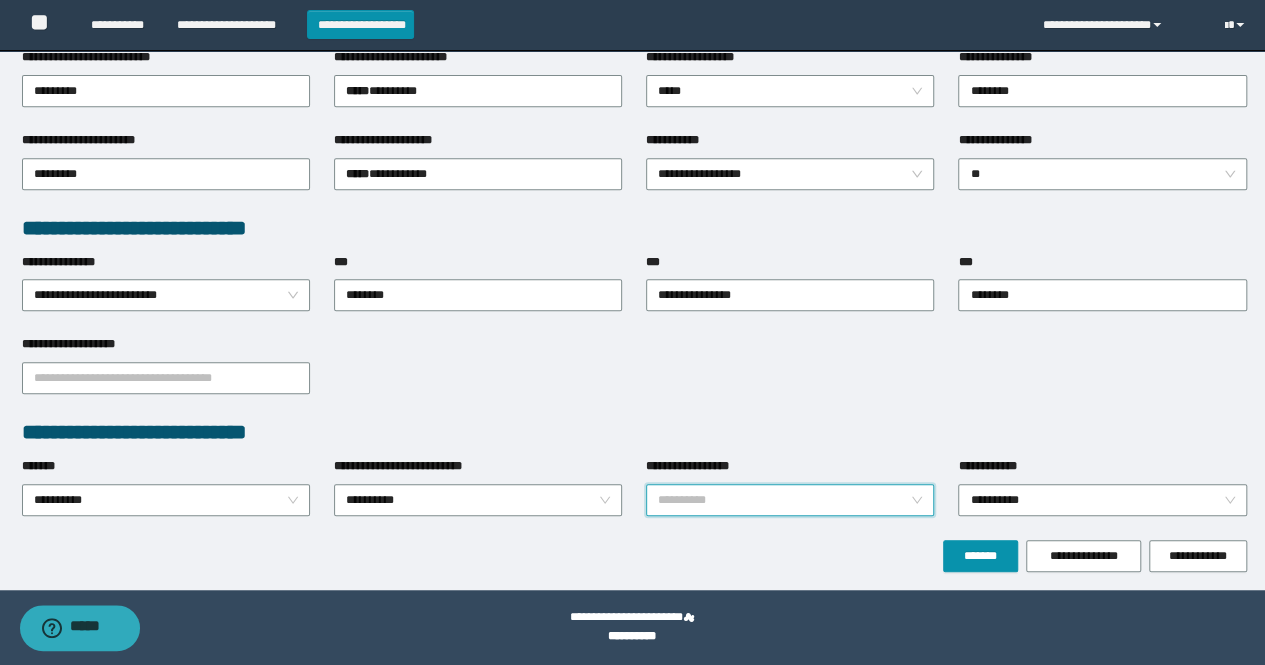 click on "**********" at bounding box center [790, 500] 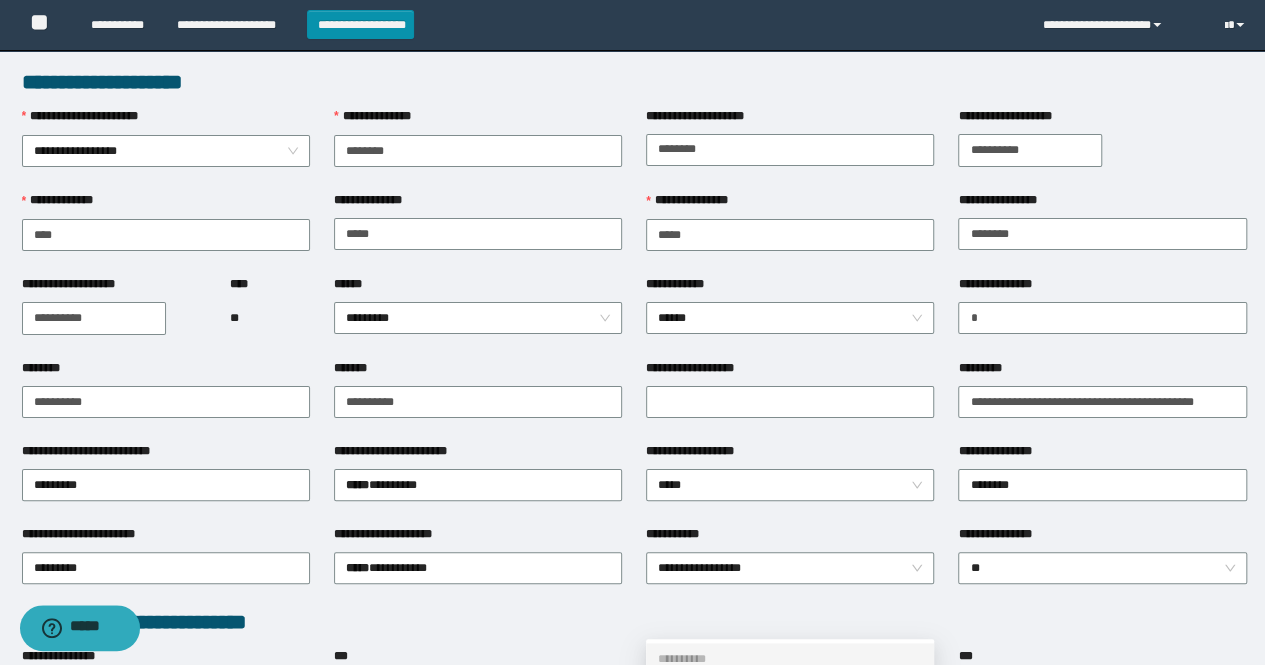 scroll, scrollTop: 0, scrollLeft: 0, axis: both 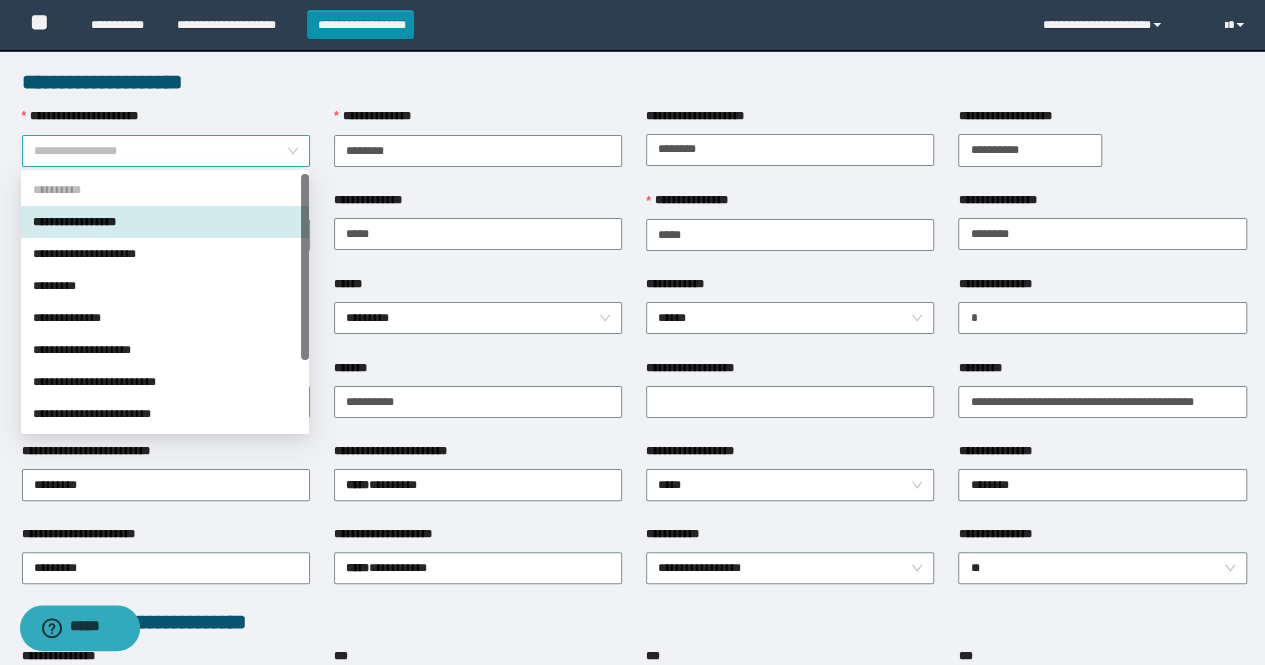 click on "**********" at bounding box center [166, 151] 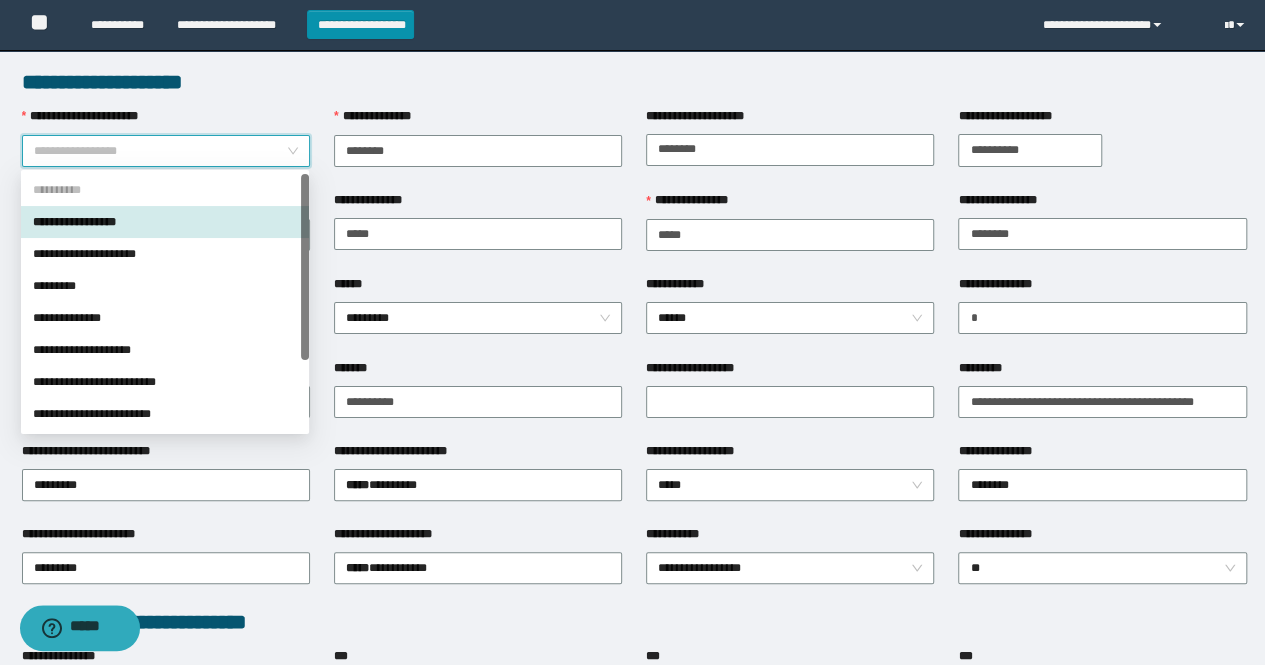 drag, startPoint x: 197, startPoint y: 228, endPoint x: 350, endPoint y: 174, distance: 162.2498 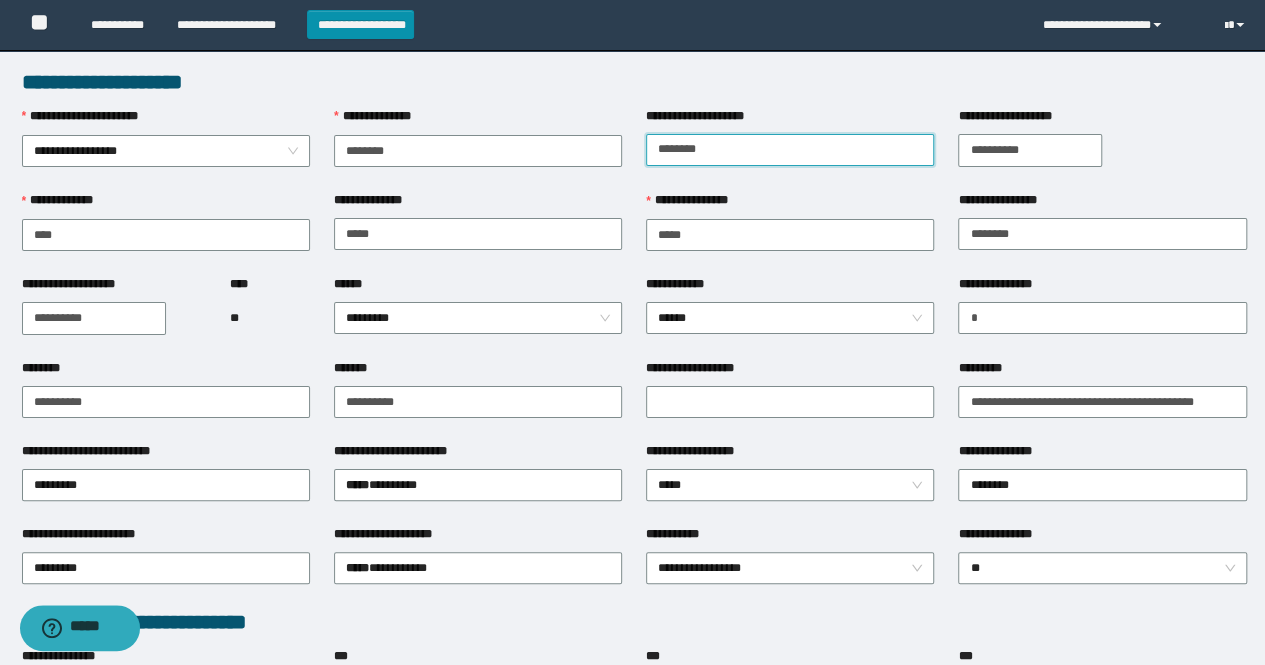 click on "********" at bounding box center [790, 150] 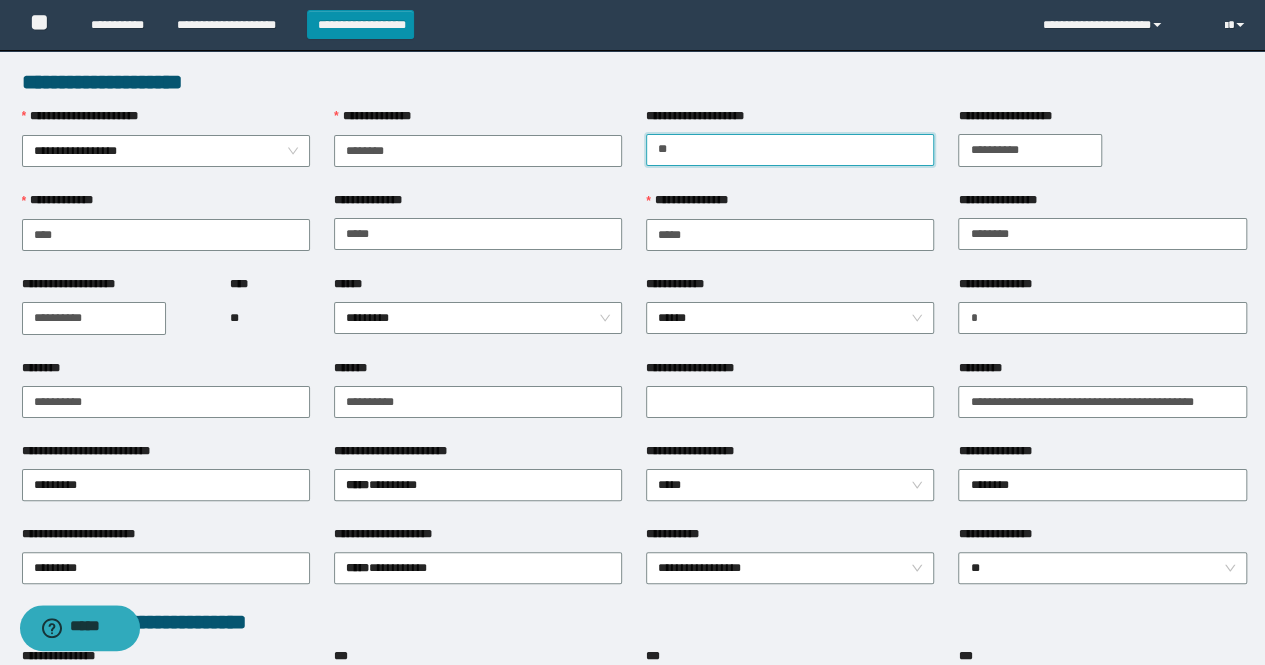 type on "*" 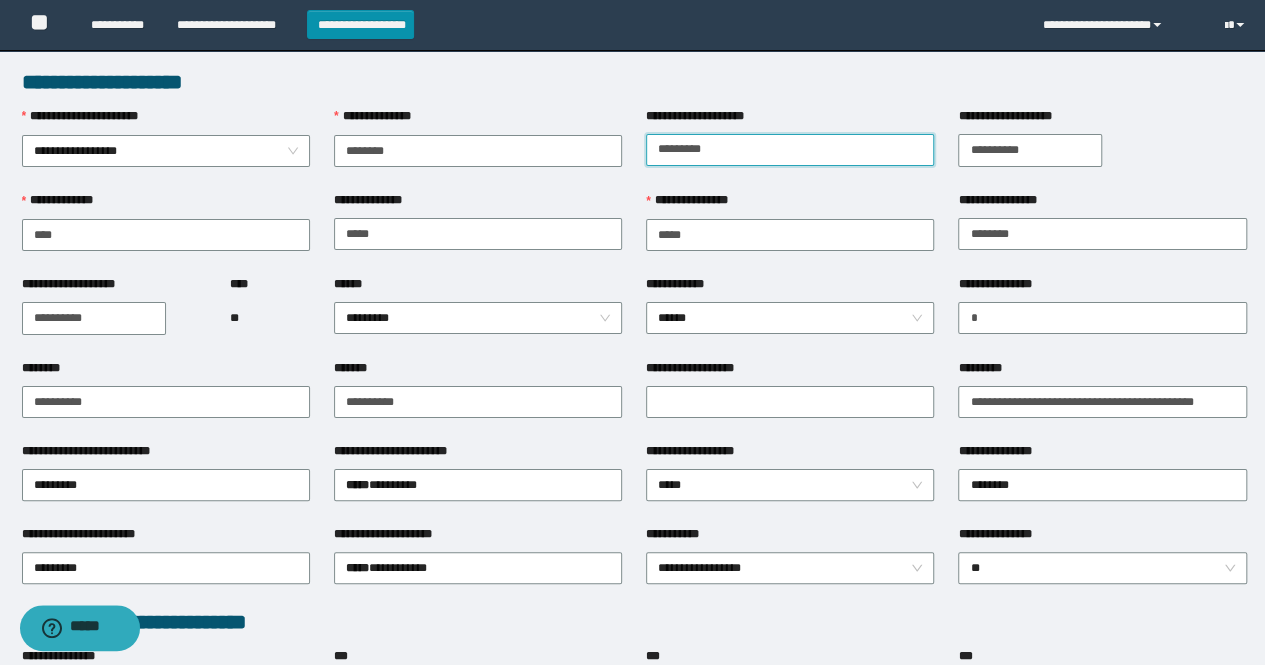 type on "********" 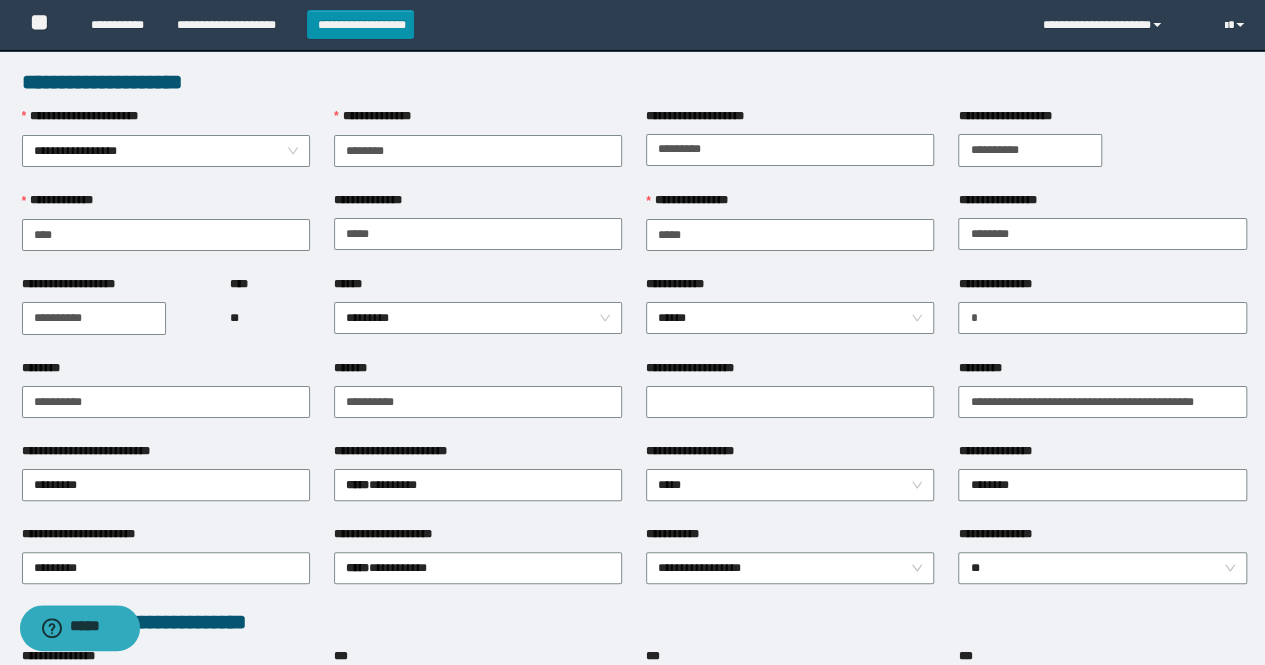 click on "**********" at bounding box center [790, 149] 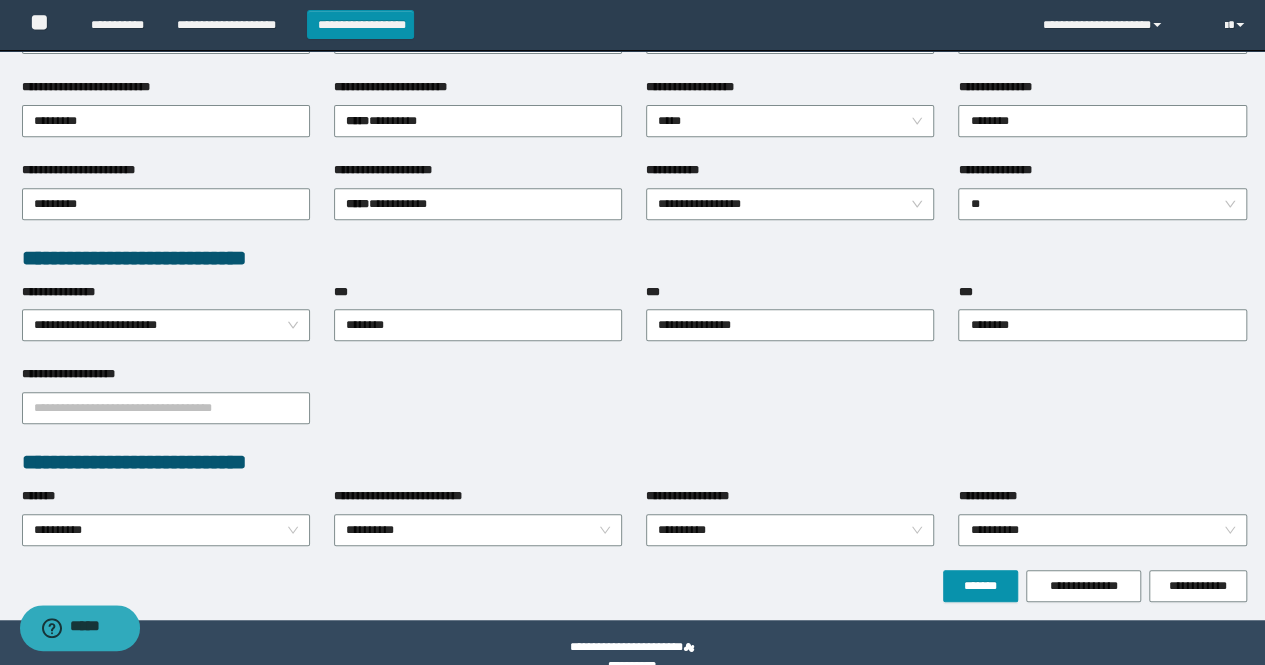 scroll, scrollTop: 394, scrollLeft: 0, axis: vertical 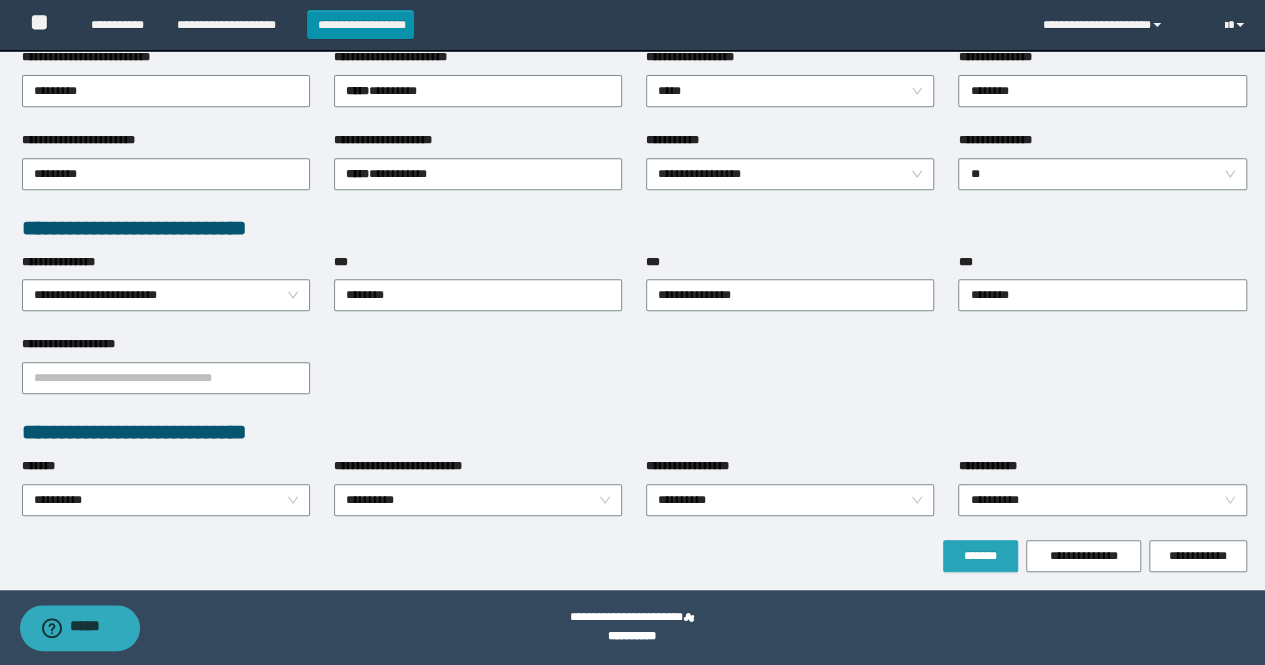 click on "*******" at bounding box center (980, 556) 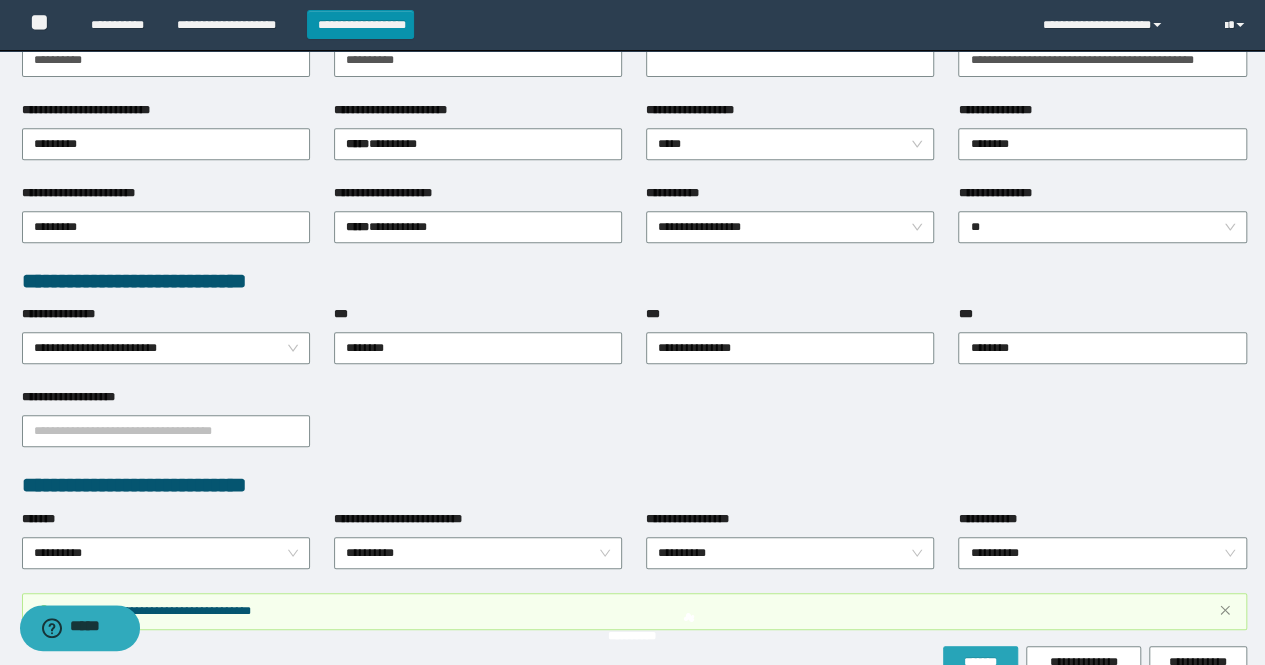 scroll, scrollTop: 447, scrollLeft: 0, axis: vertical 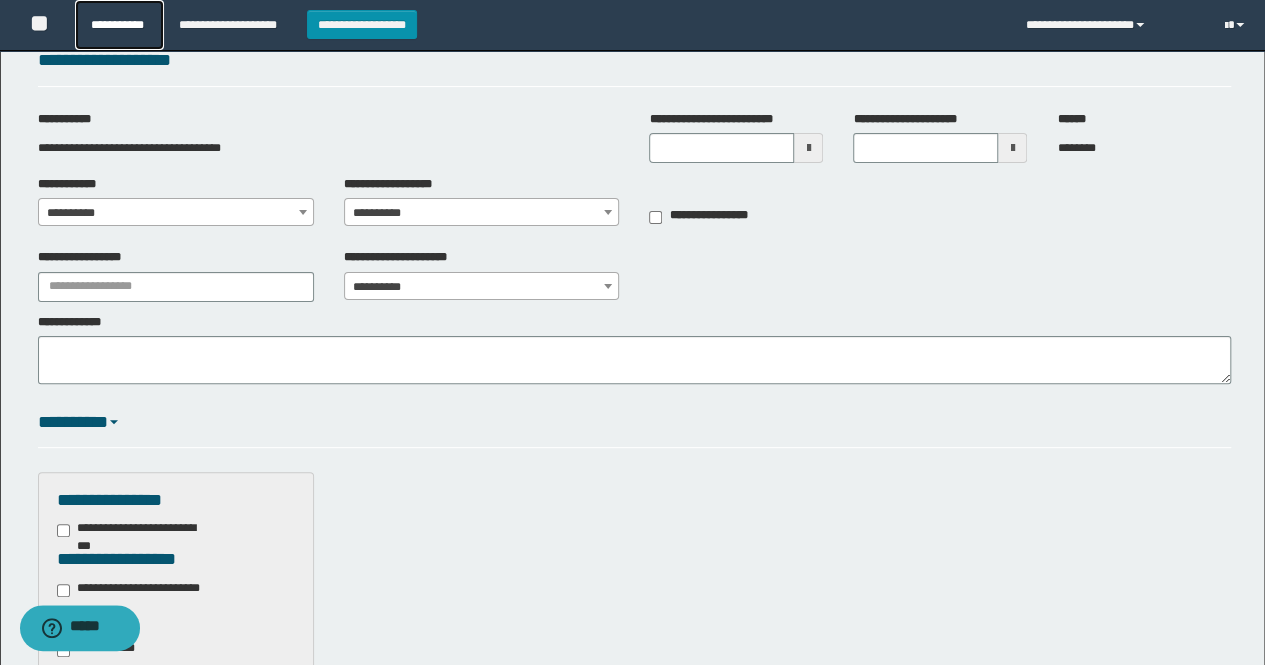 click on "**********" at bounding box center [119, 25] 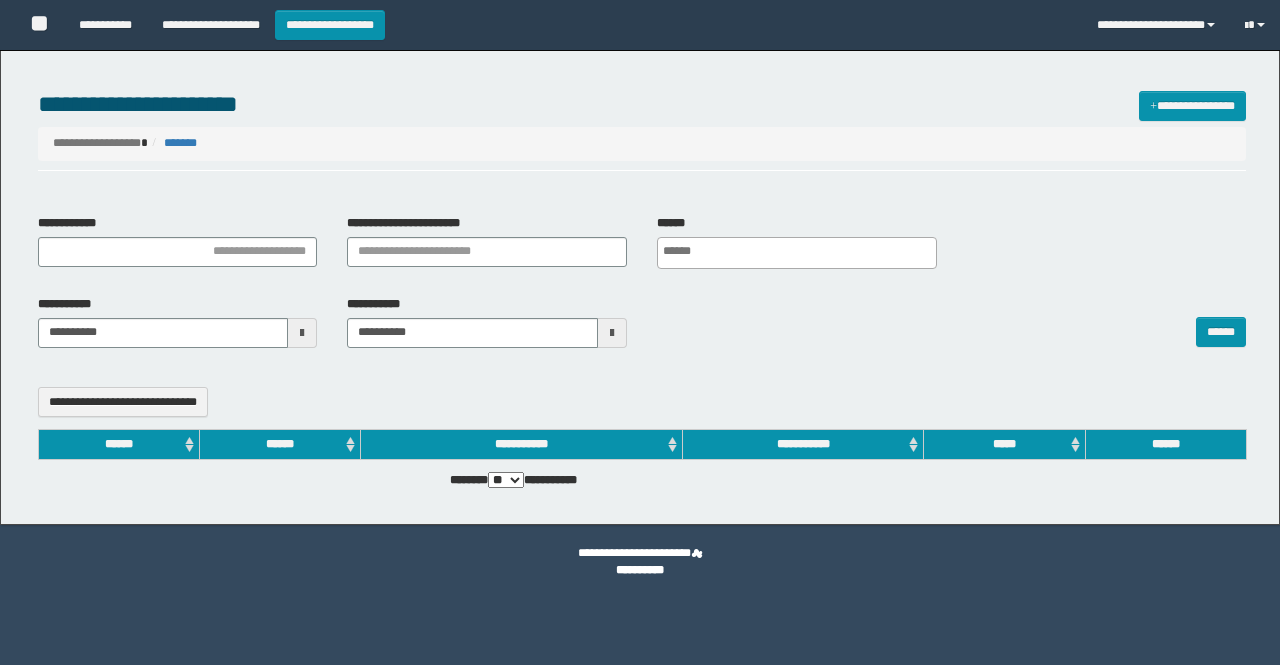 select 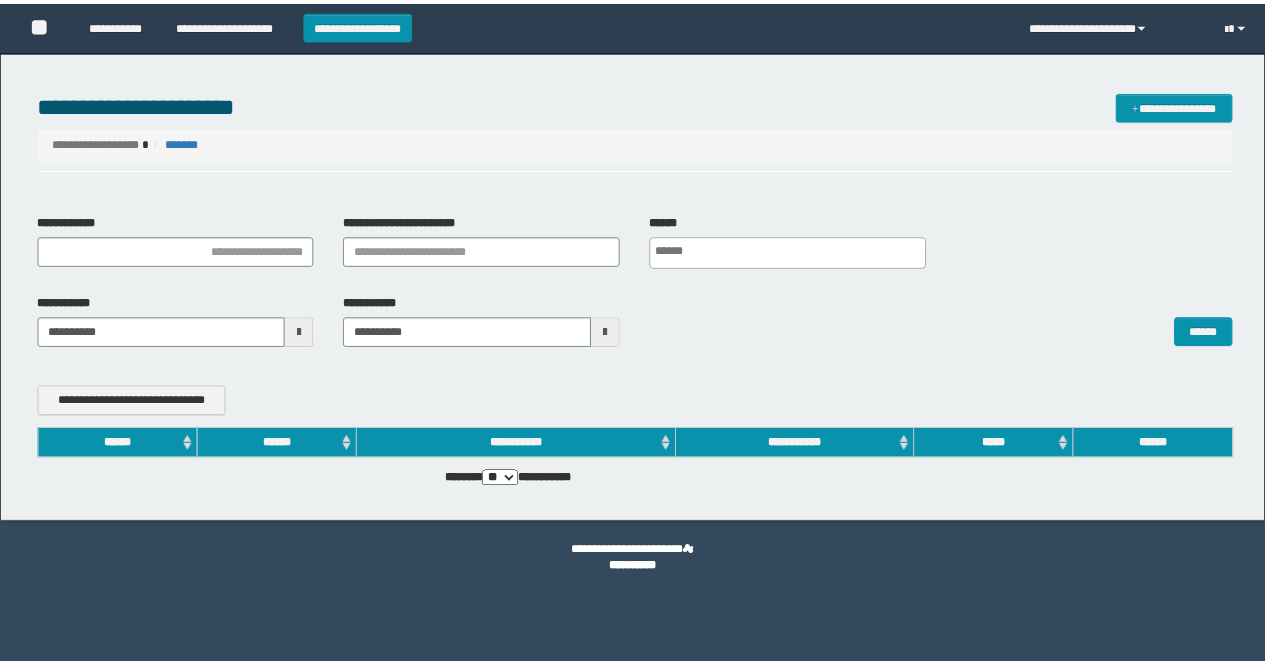 scroll, scrollTop: 0, scrollLeft: 0, axis: both 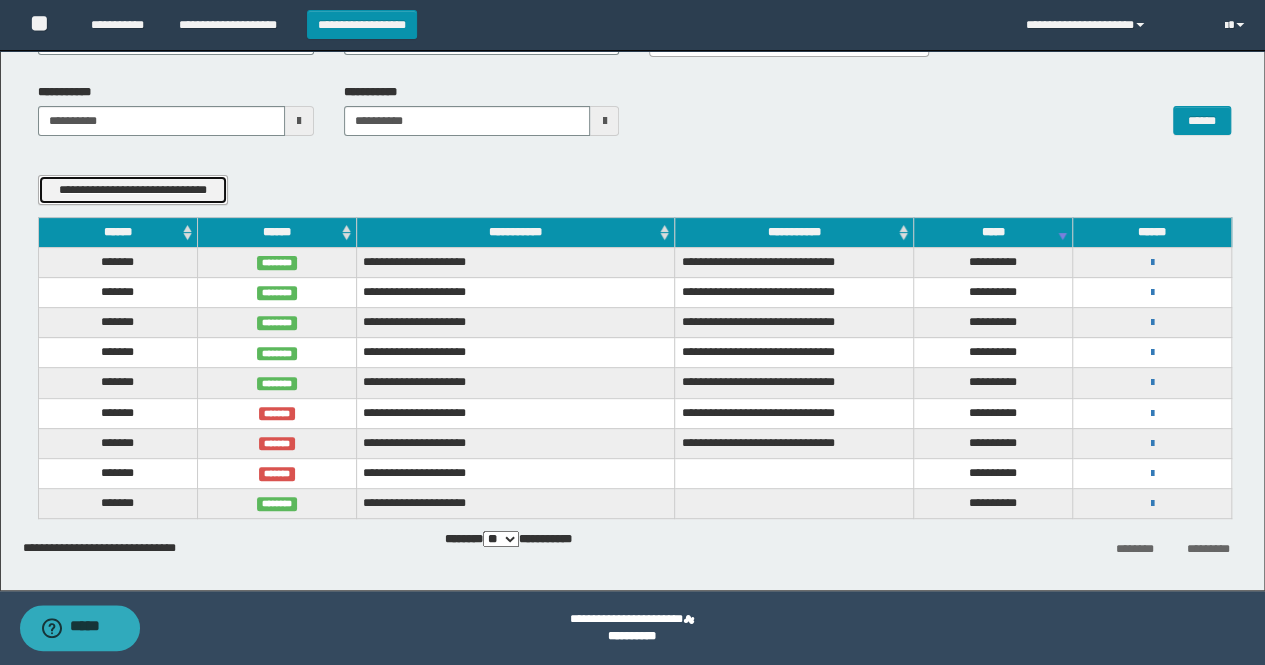 click on "**********" at bounding box center [133, 189] 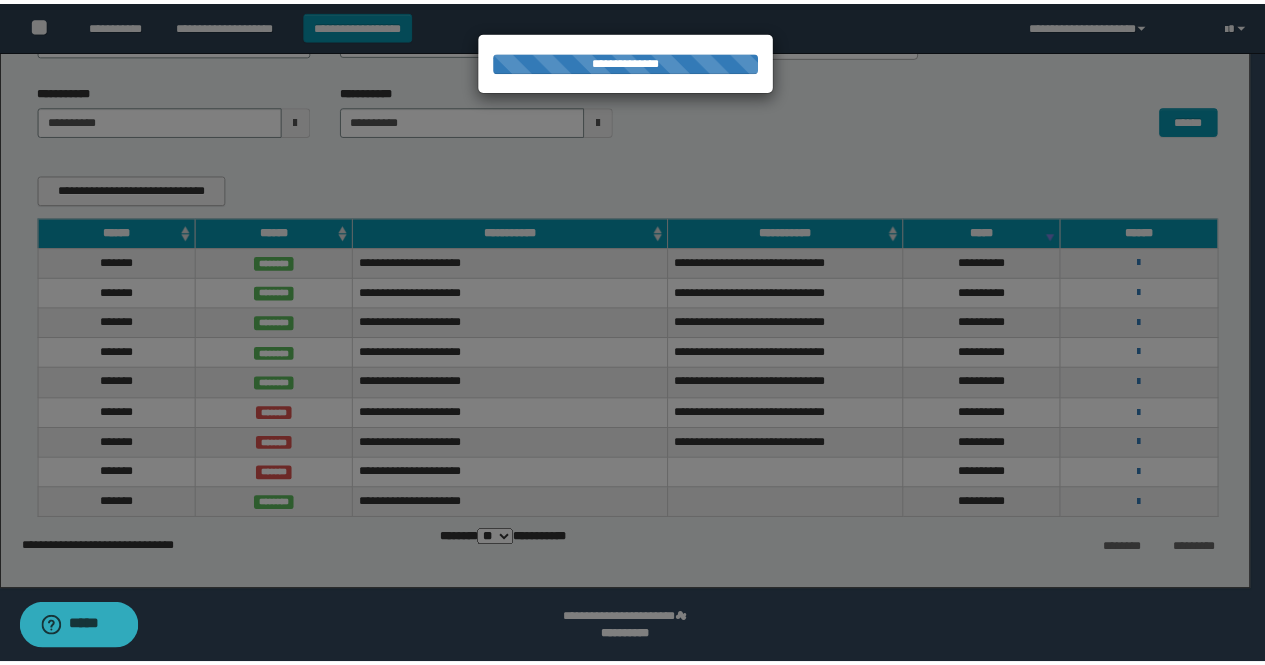 scroll, scrollTop: 0, scrollLeft: 0, axis: both 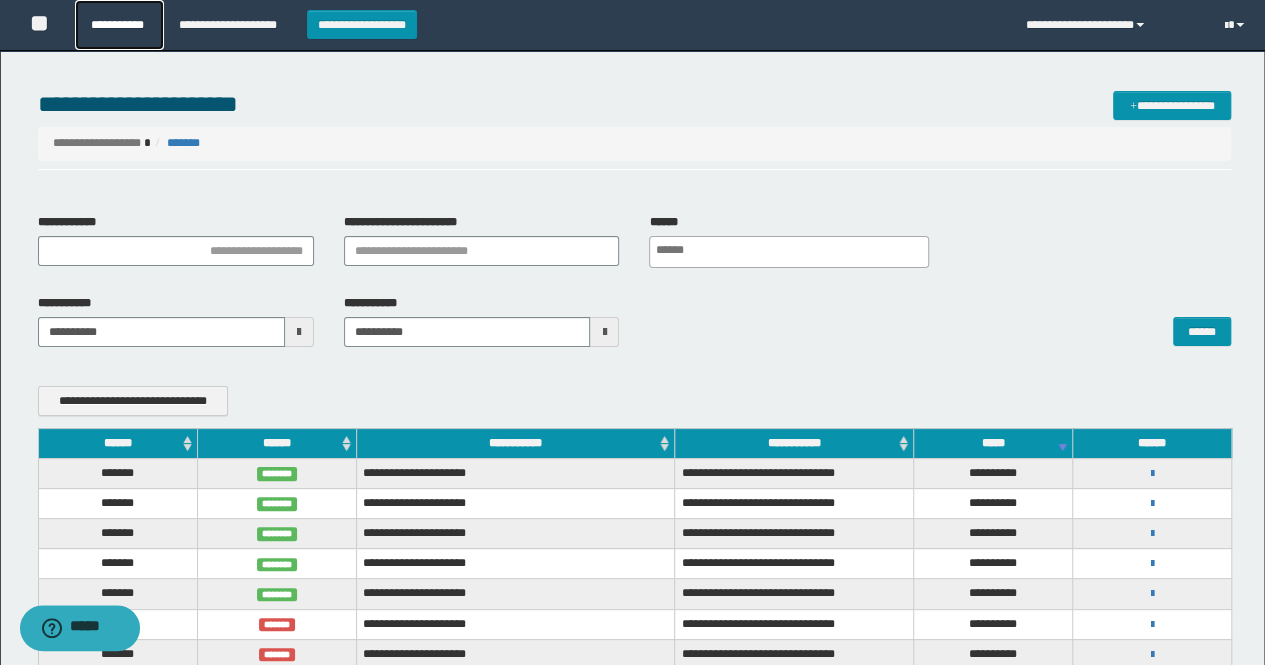 click on "**********" at bounding box center (119, 25) 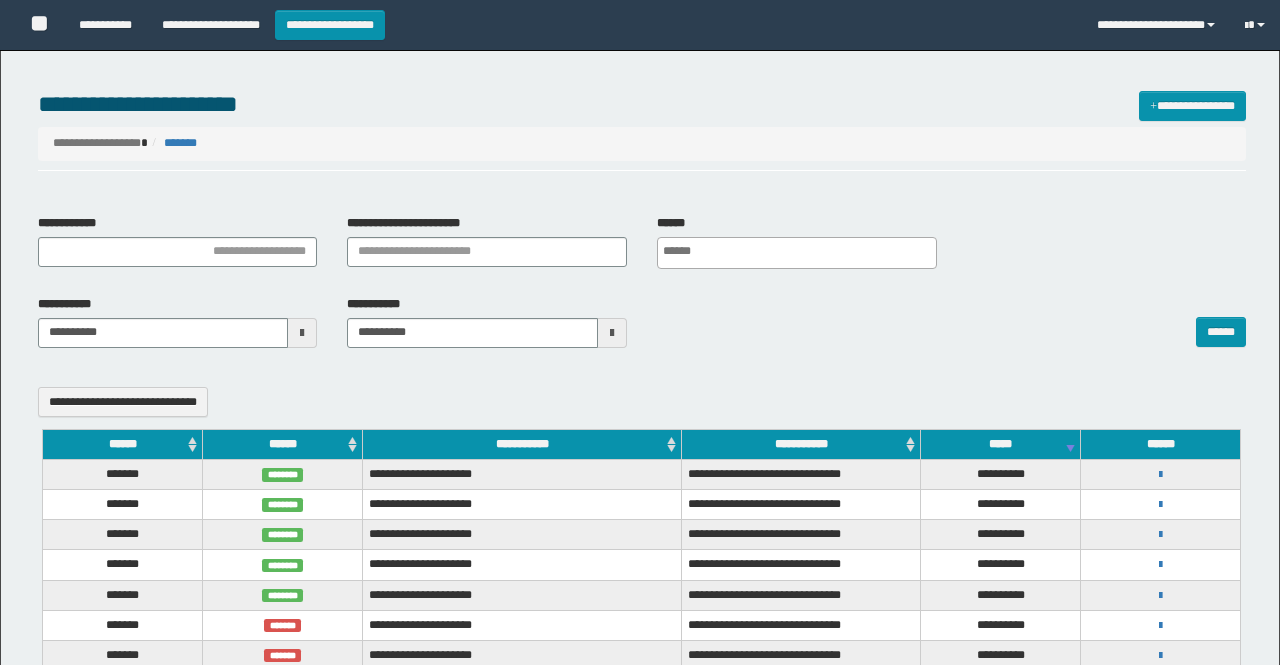 select 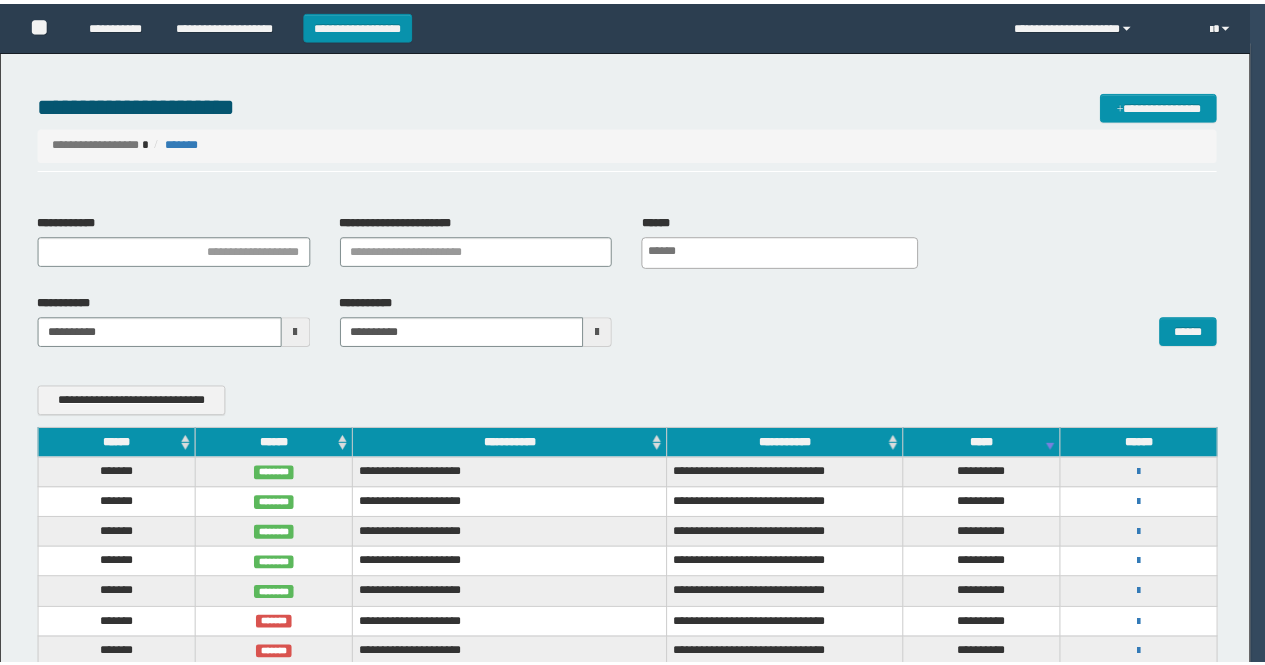 scroll, scrollTop: 0, scrollLeft: 0, axis: both 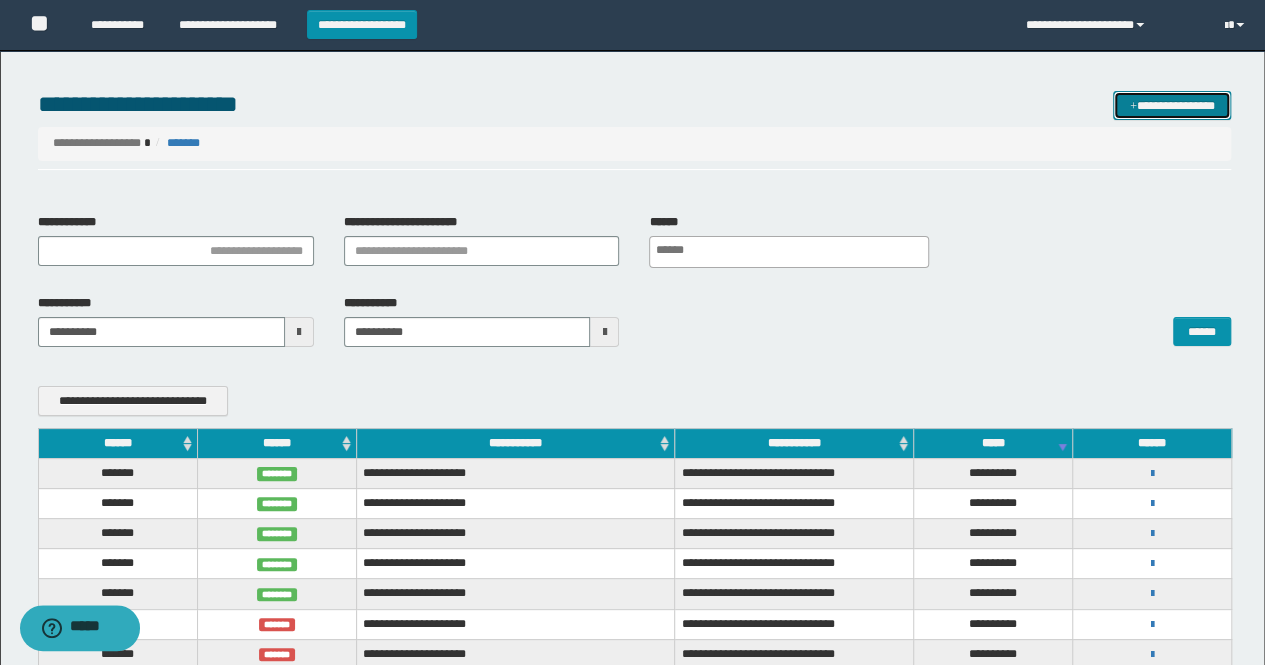 click on "**********" at bounding box center (1172, 105) 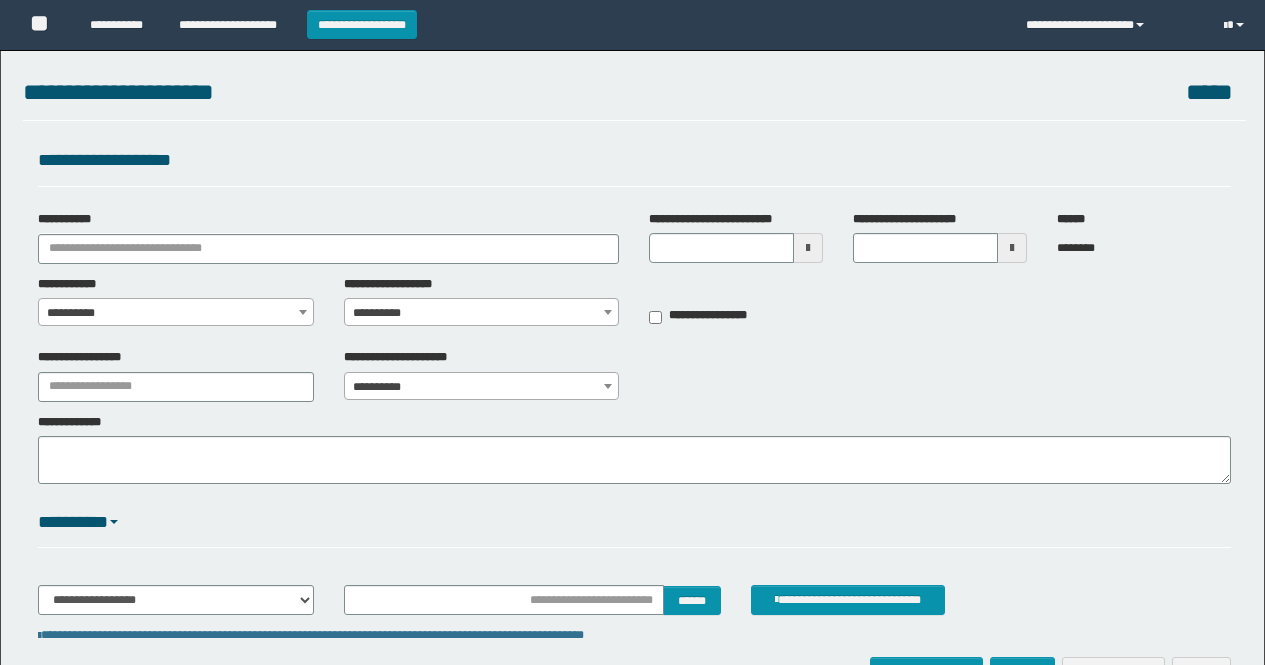 scroll, scrollTop: 0, scrollLeft: 0, axis: both 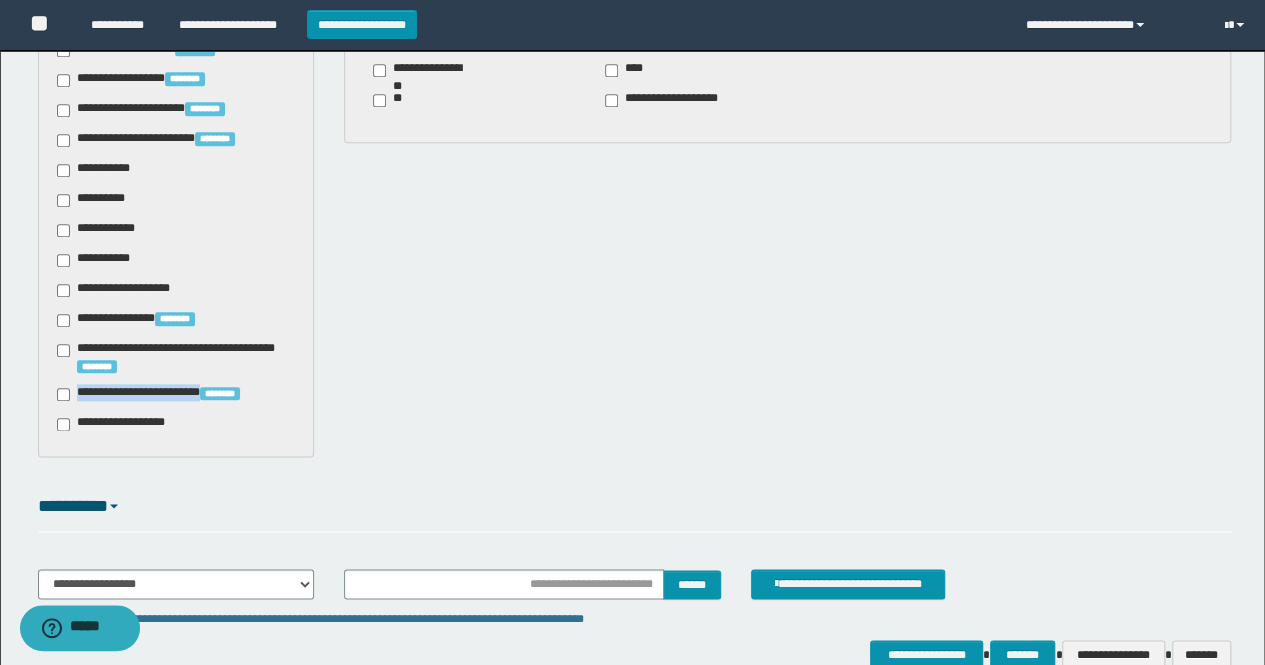 drag, startPoint x: 73, startPoint y: 385, endPoint x: 221, endPoint y: 399, distance: 148.66069 